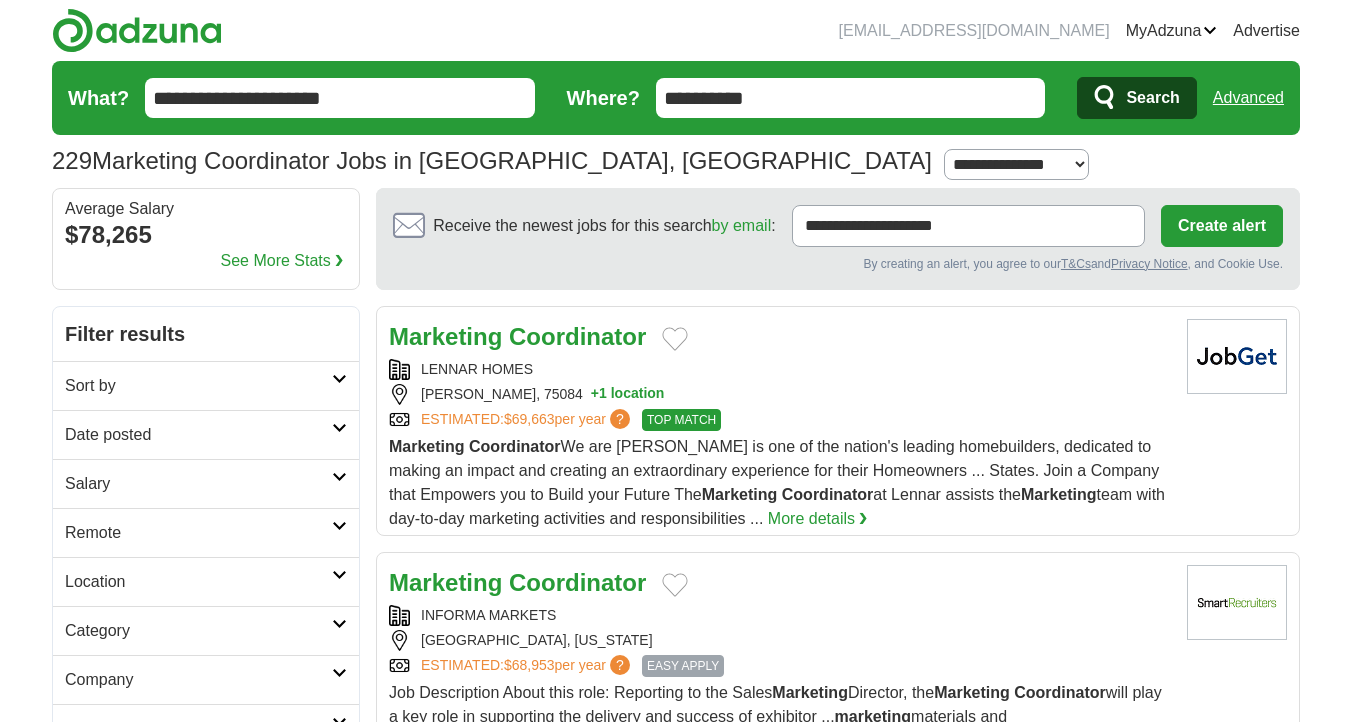 scroll, scrollTop: 0, scrollLeft: 0, axis: both 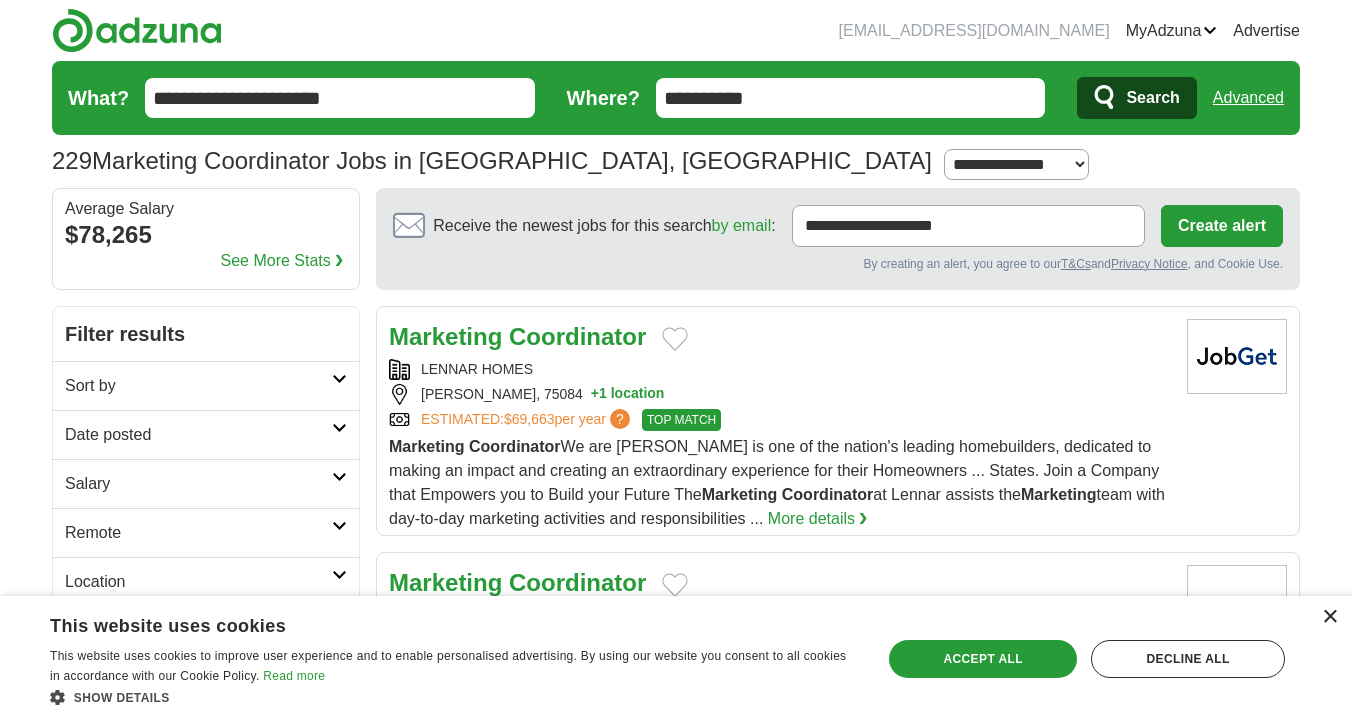 click on "×" at bounding box center (1329, 617) 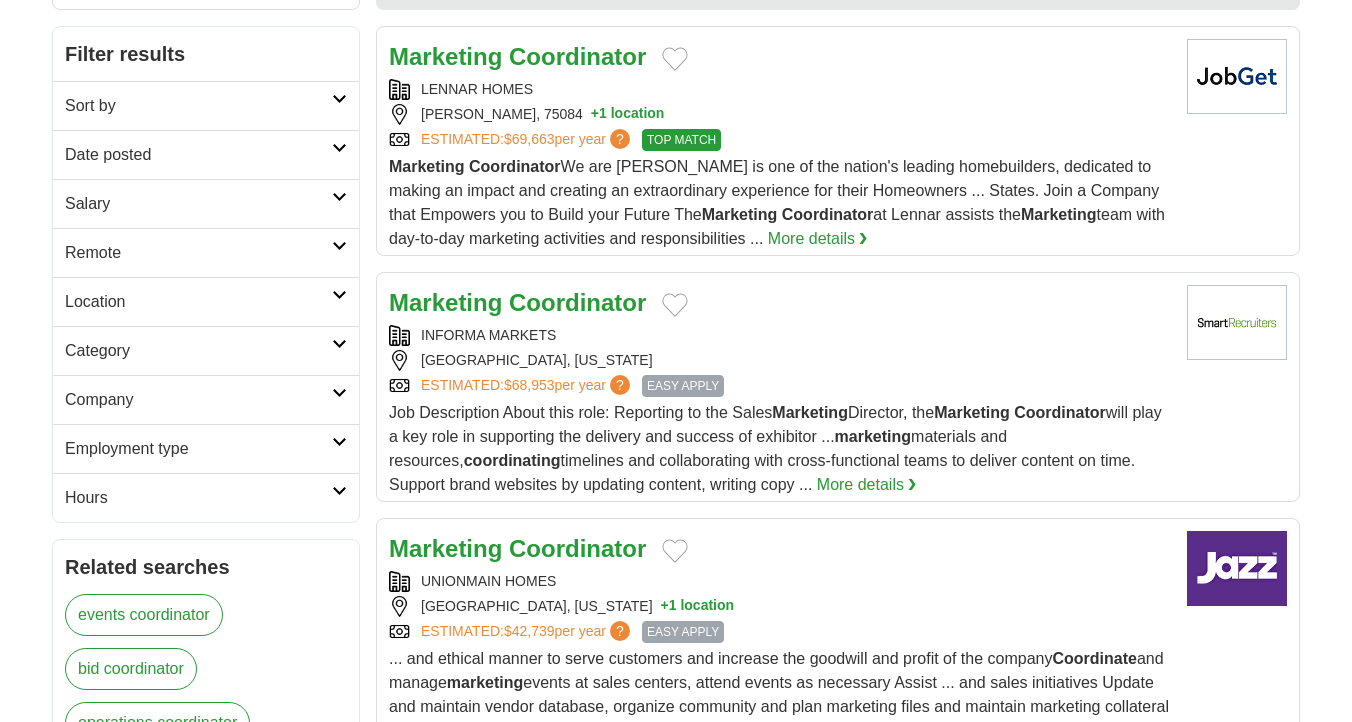 scroll, scrollTop: 0, scrollLeft: 0, axis: both 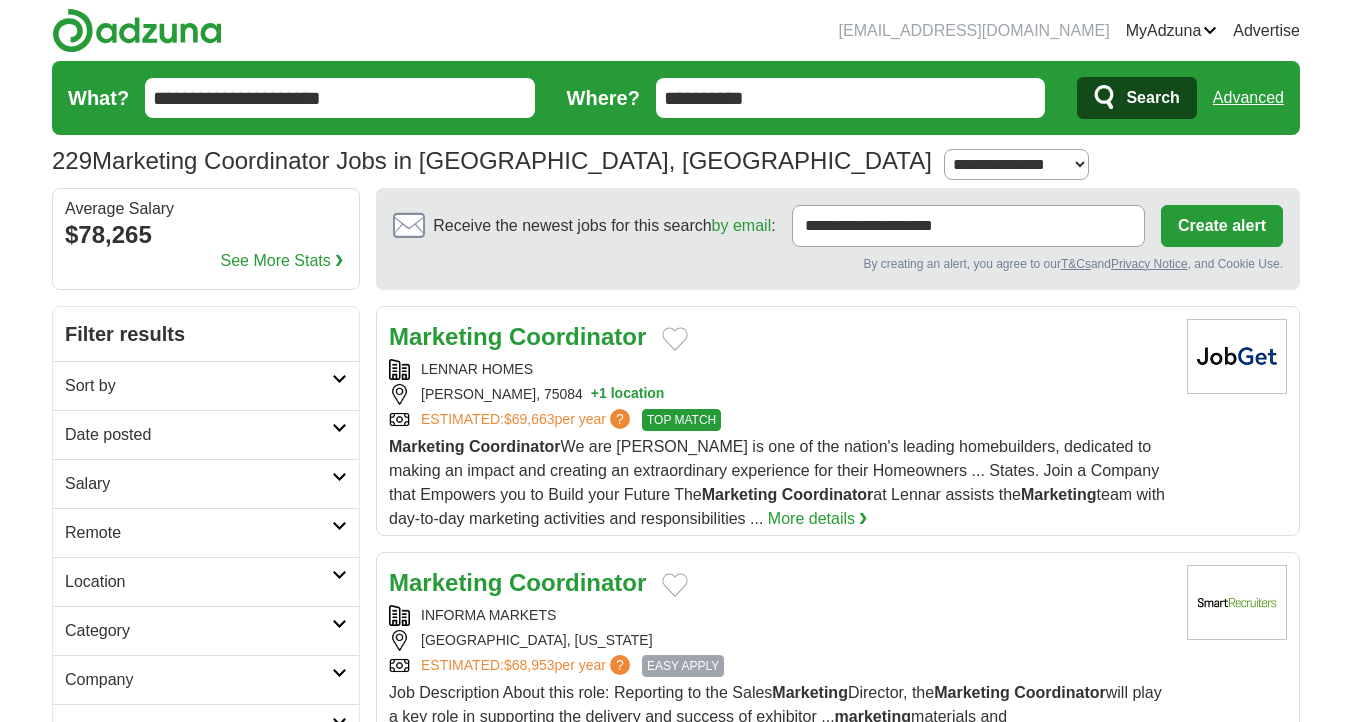 click on "Date posted" at bounding box center (198, 435) 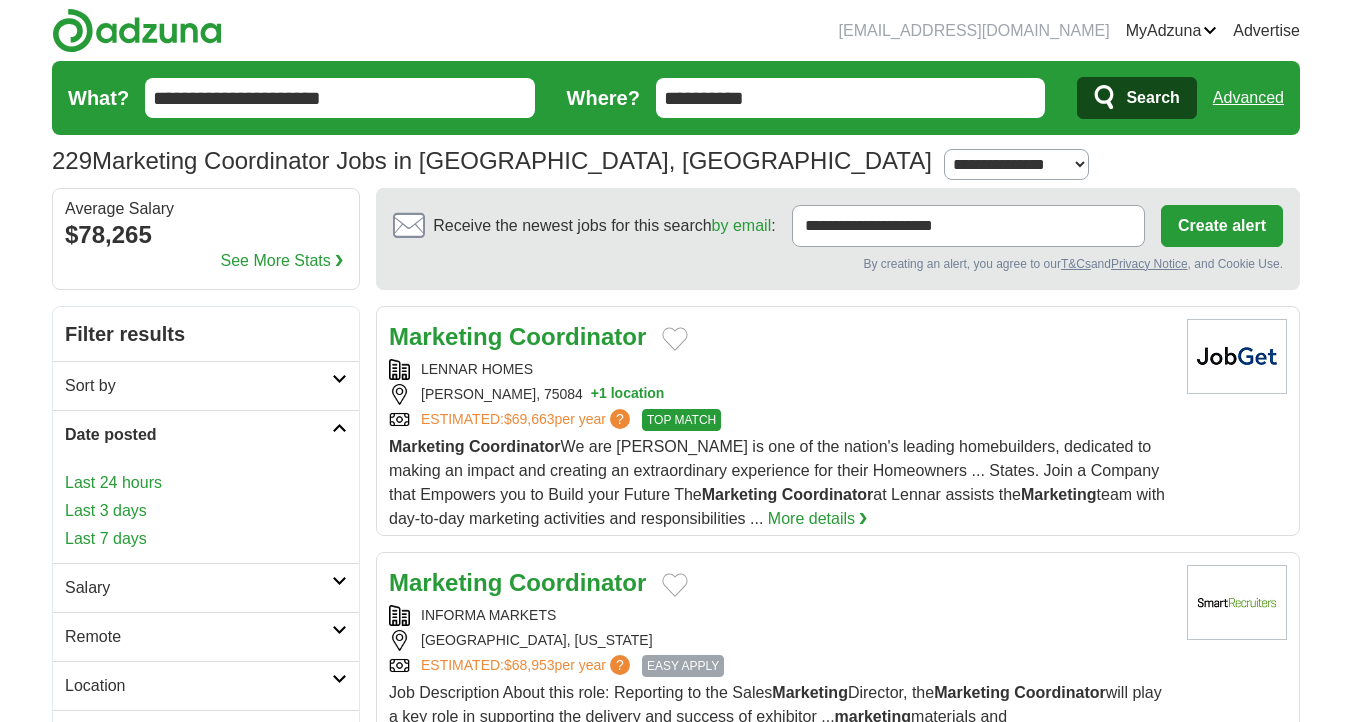click on "Last 3 days" at bounding box center [206, 511] 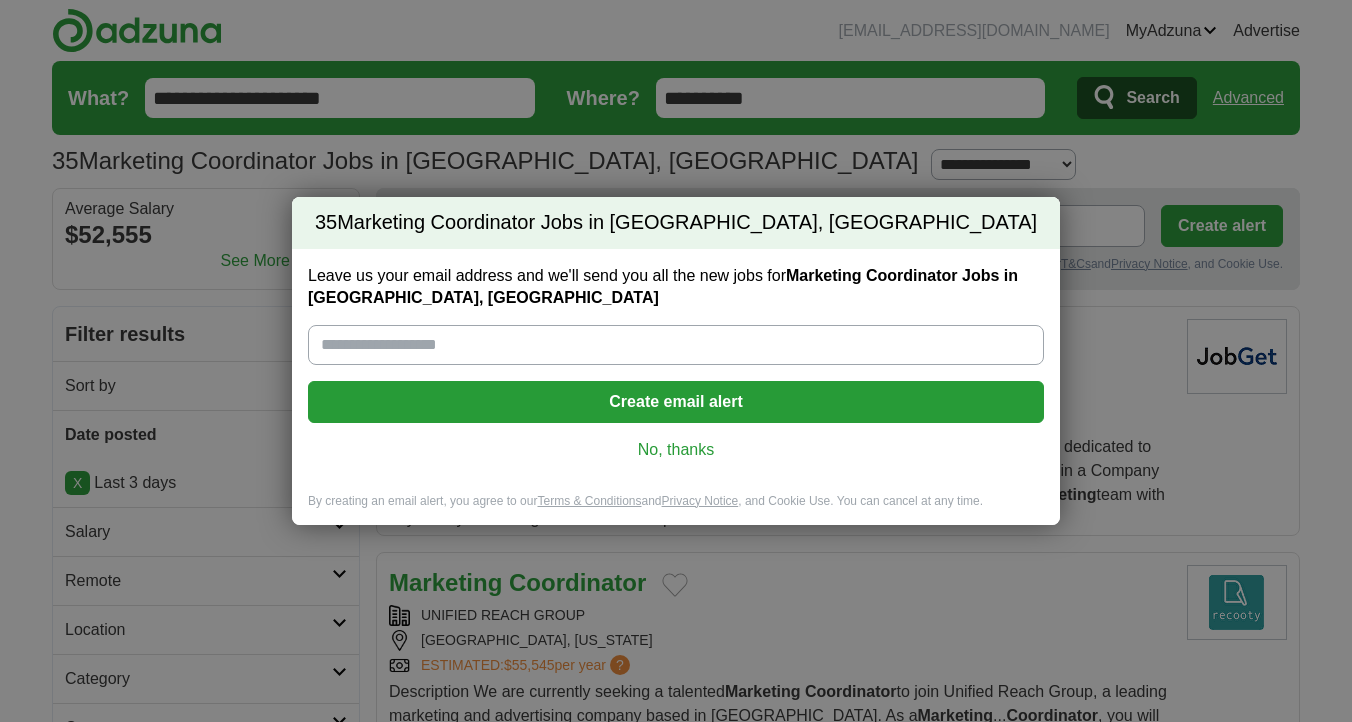scroll, scrollTop: 0, scrollLeft: 0, axis: both 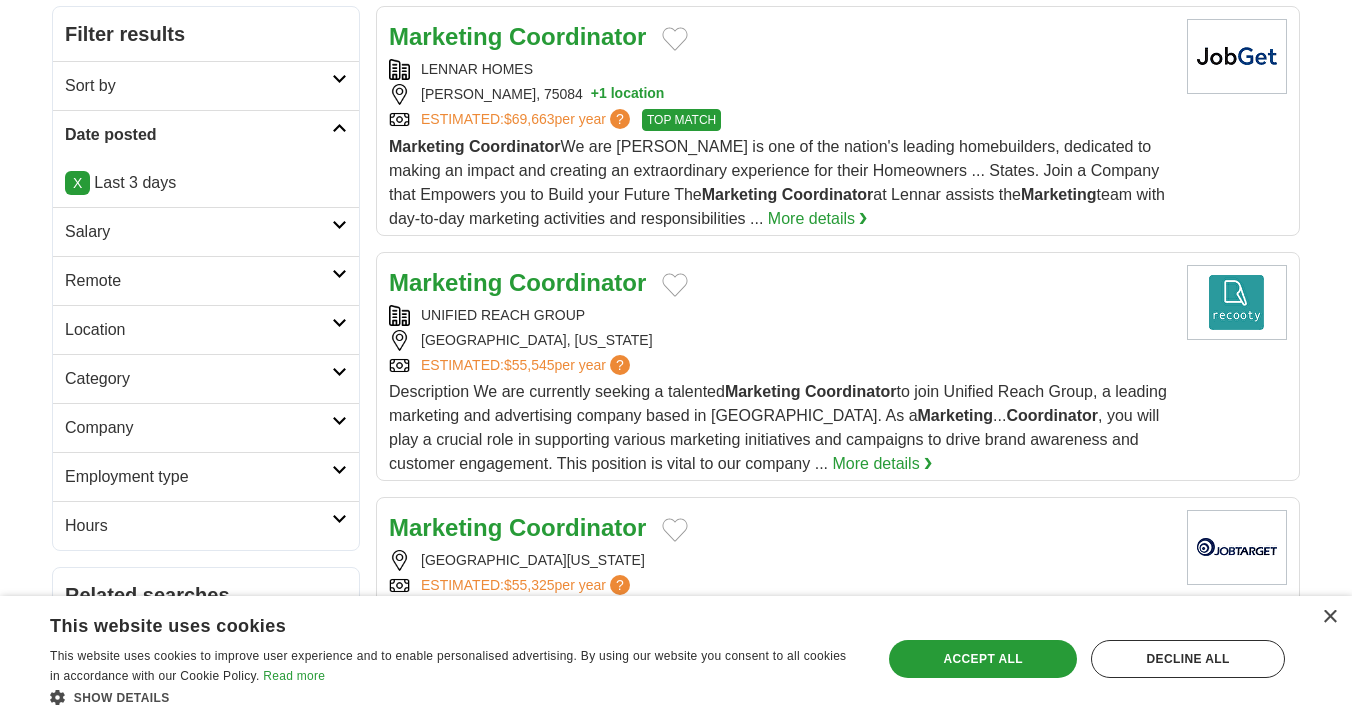 click on "Employment type" at bounding box center [206, 476] 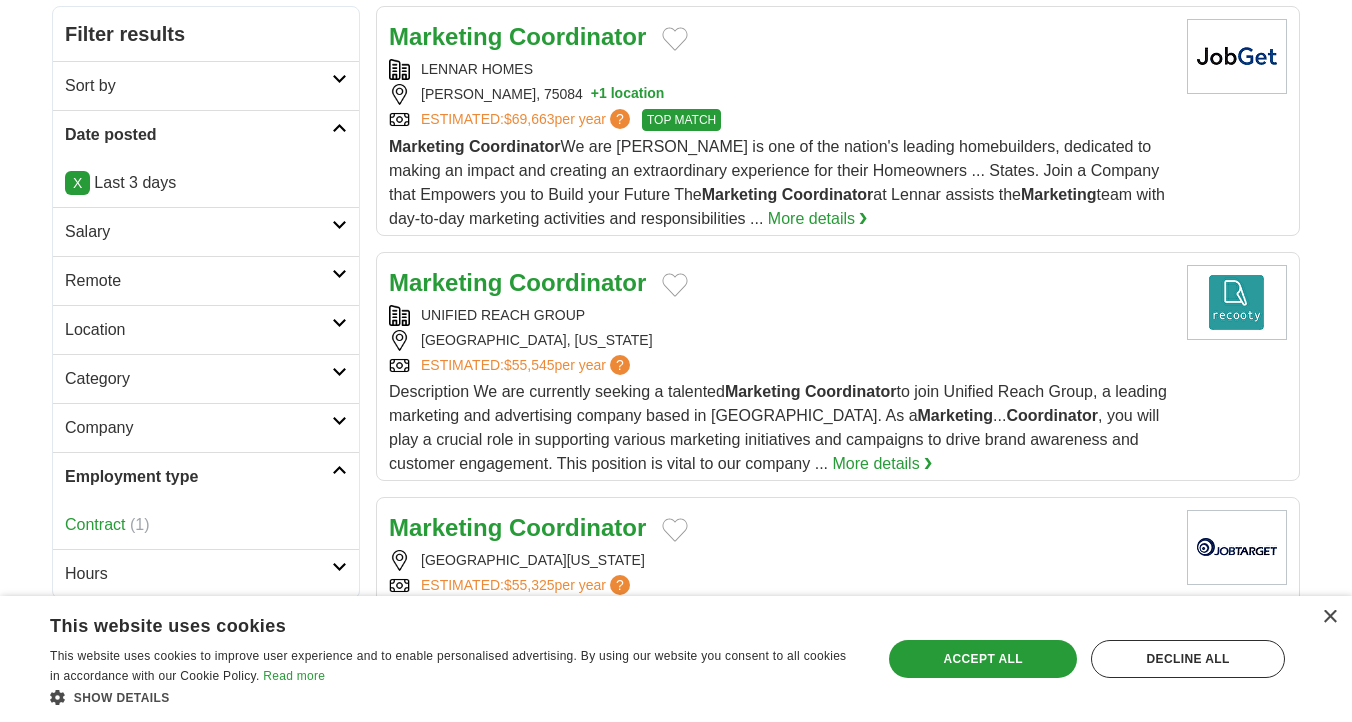 click on "Employment type" at bounding box center (206, 476) 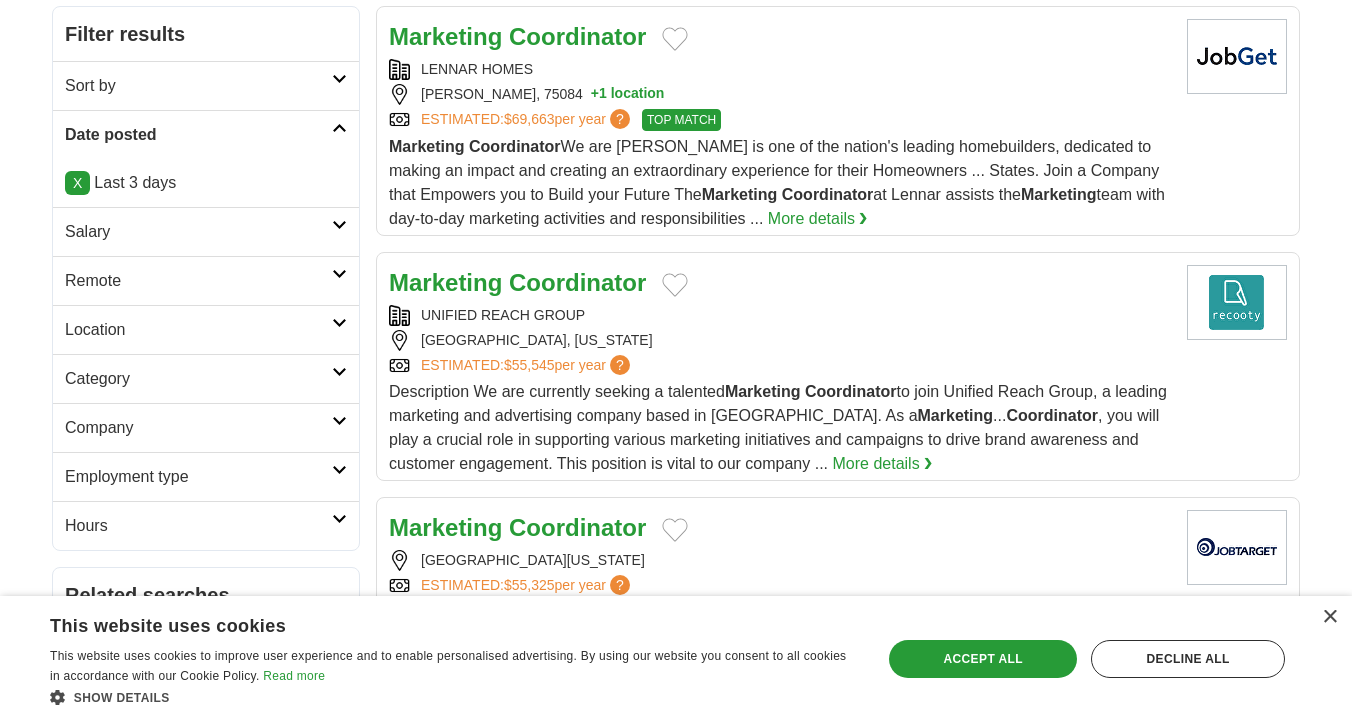 click on "Category" at bounding box center [198, 379] 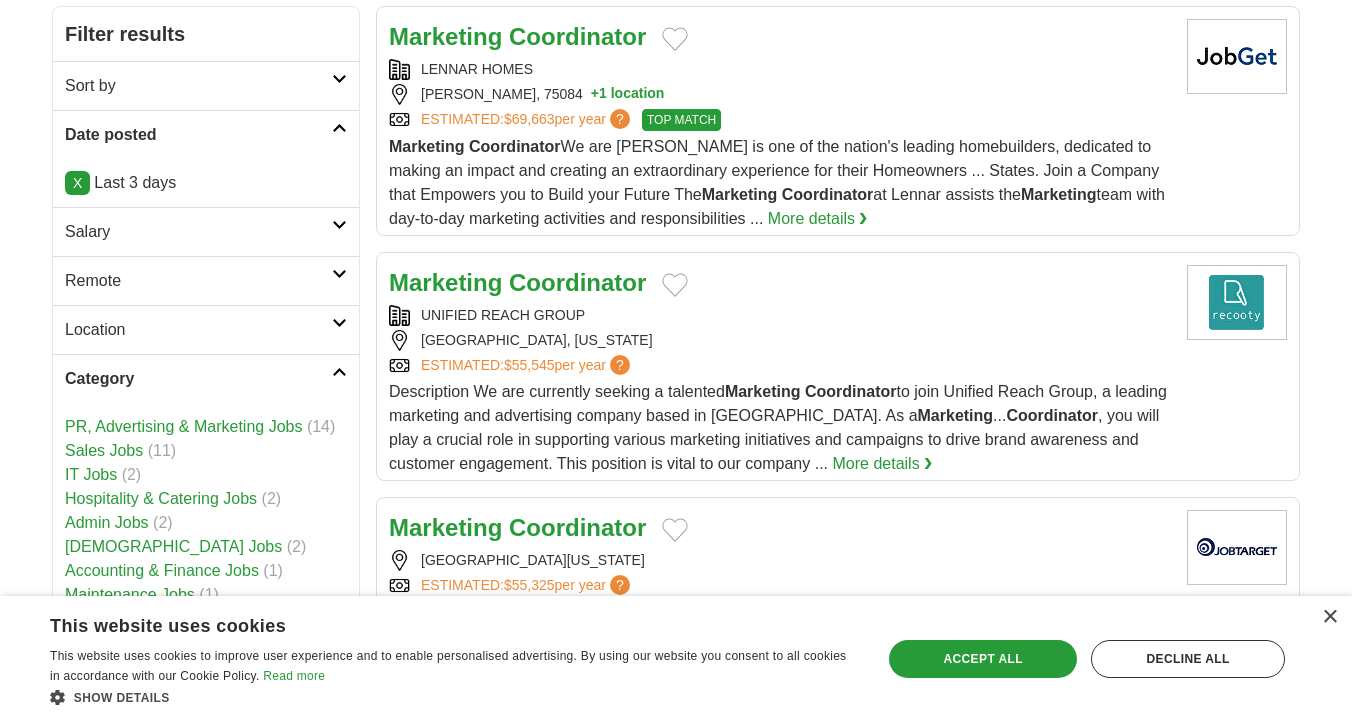 click on "Category" at bounding box center (198, 379) 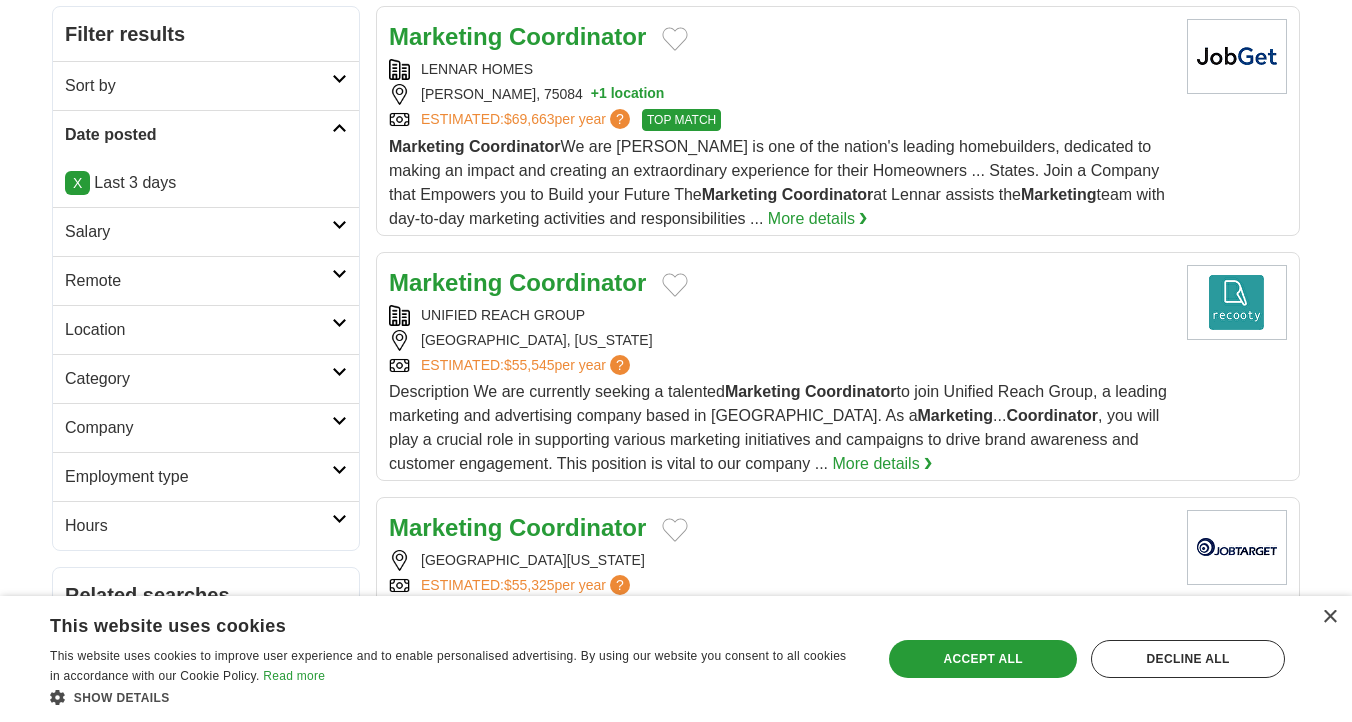 click on "Location" at bounding box center [198, 330] 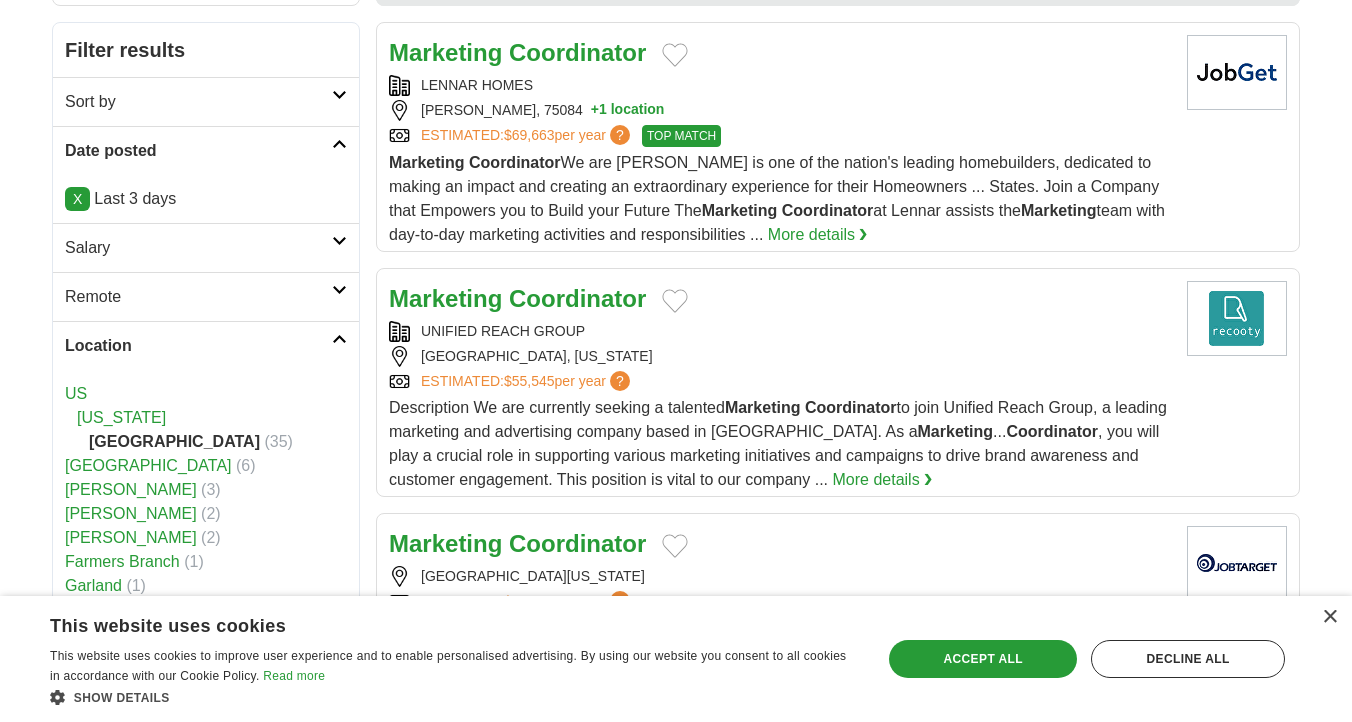scroll, scrollTop: 269, scrollLeft: 0, axis: vertical 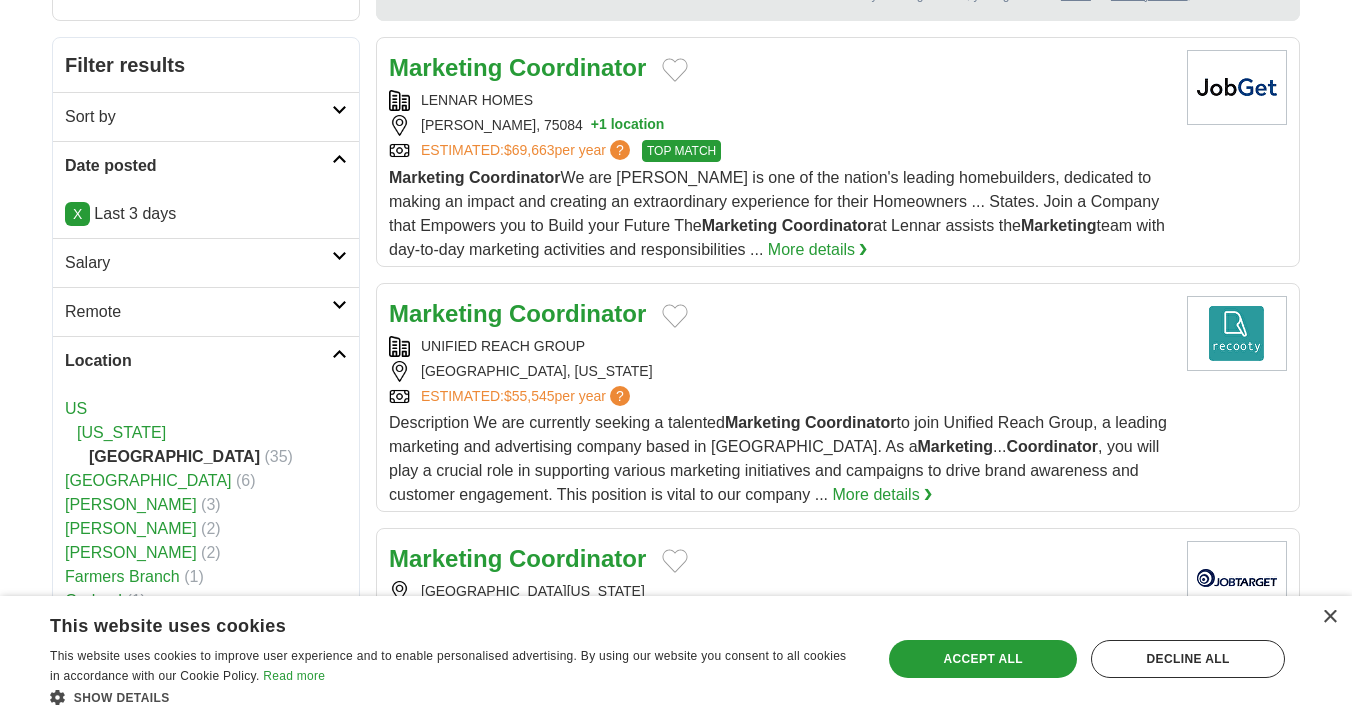 click on "Salary" at bounding box center [198, 263] 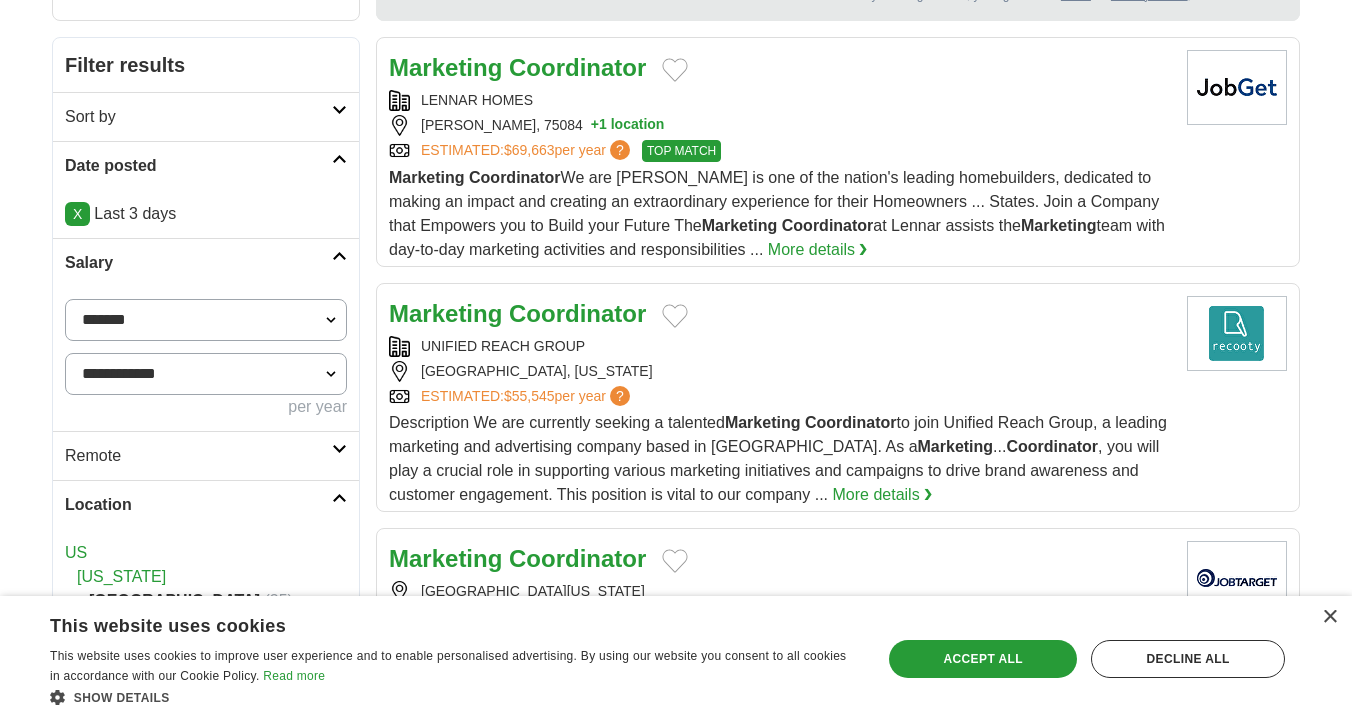 click on "**********" at bounding box center [206, 374] 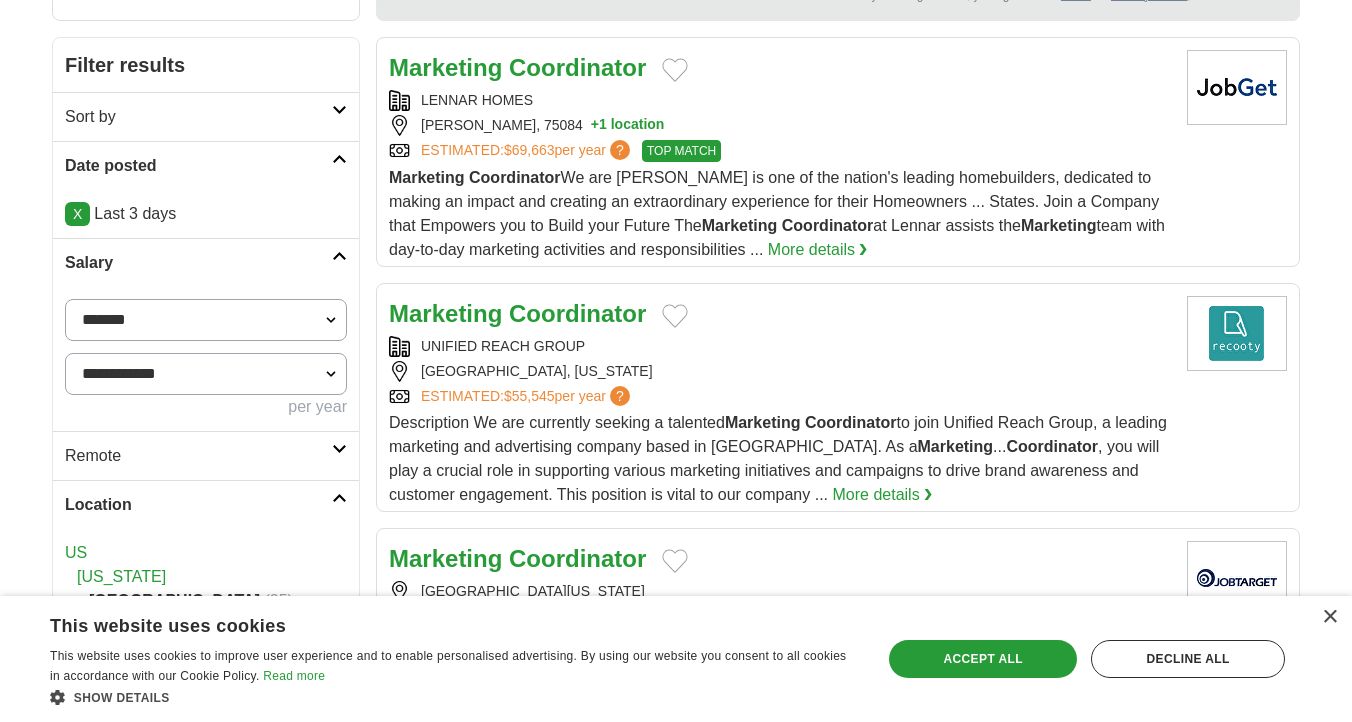 click on "**********" at bounding box center [206, 320] 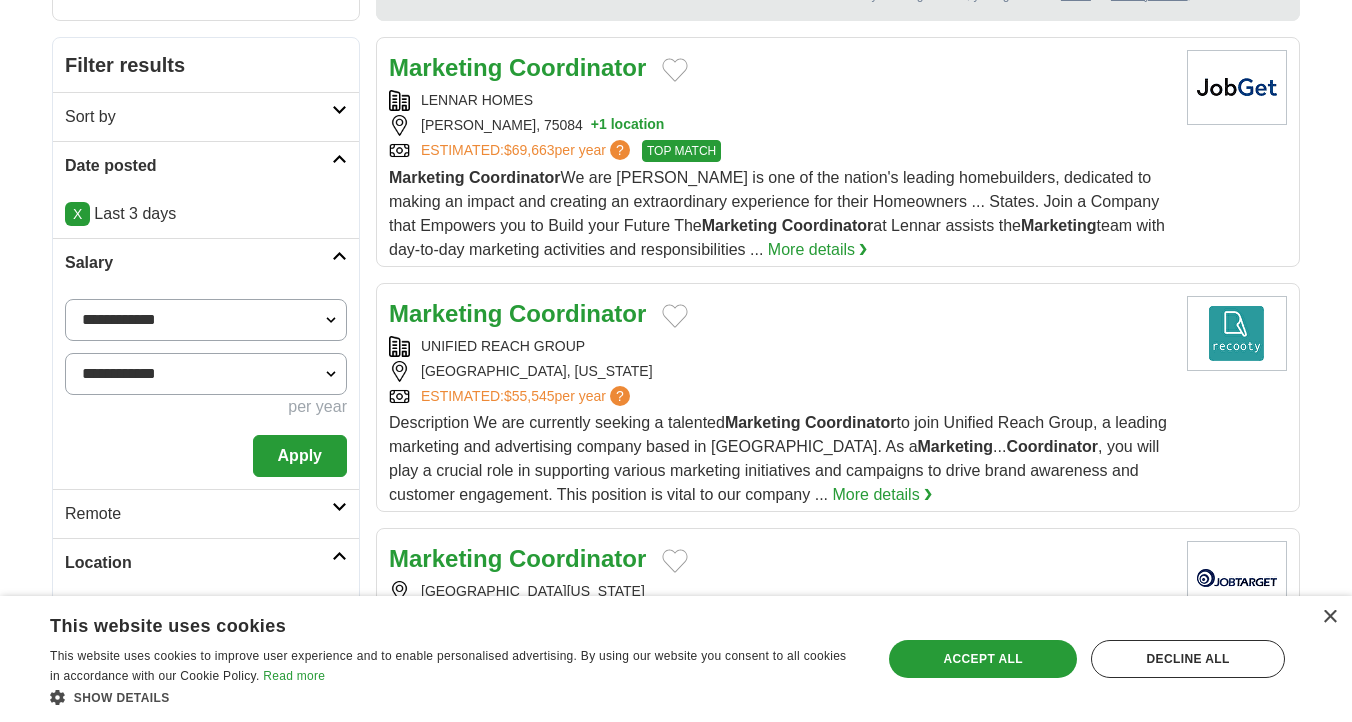 click on "Apply" at bounding box center (300, 456) 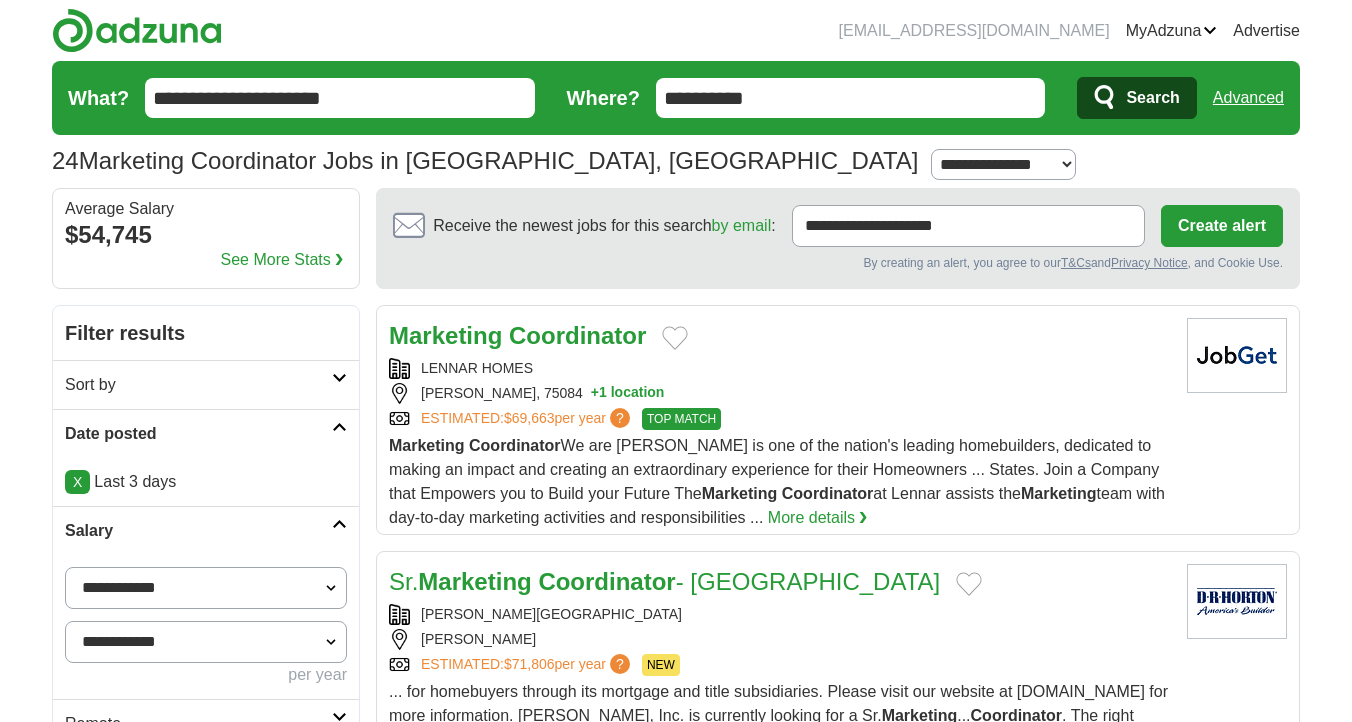 scroll, scrollTop: 0, scrollLeft: 0, axis: both 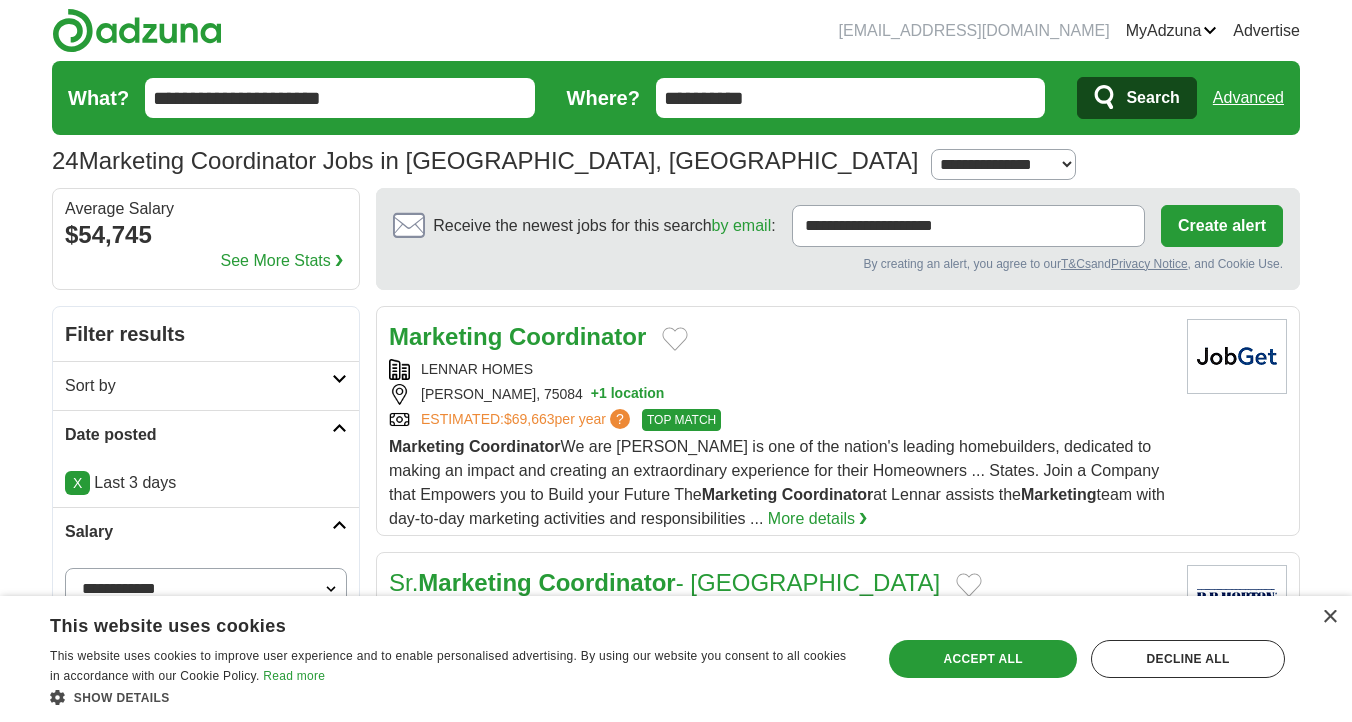 click on "Coordinator" at bounding box center (577, 336) 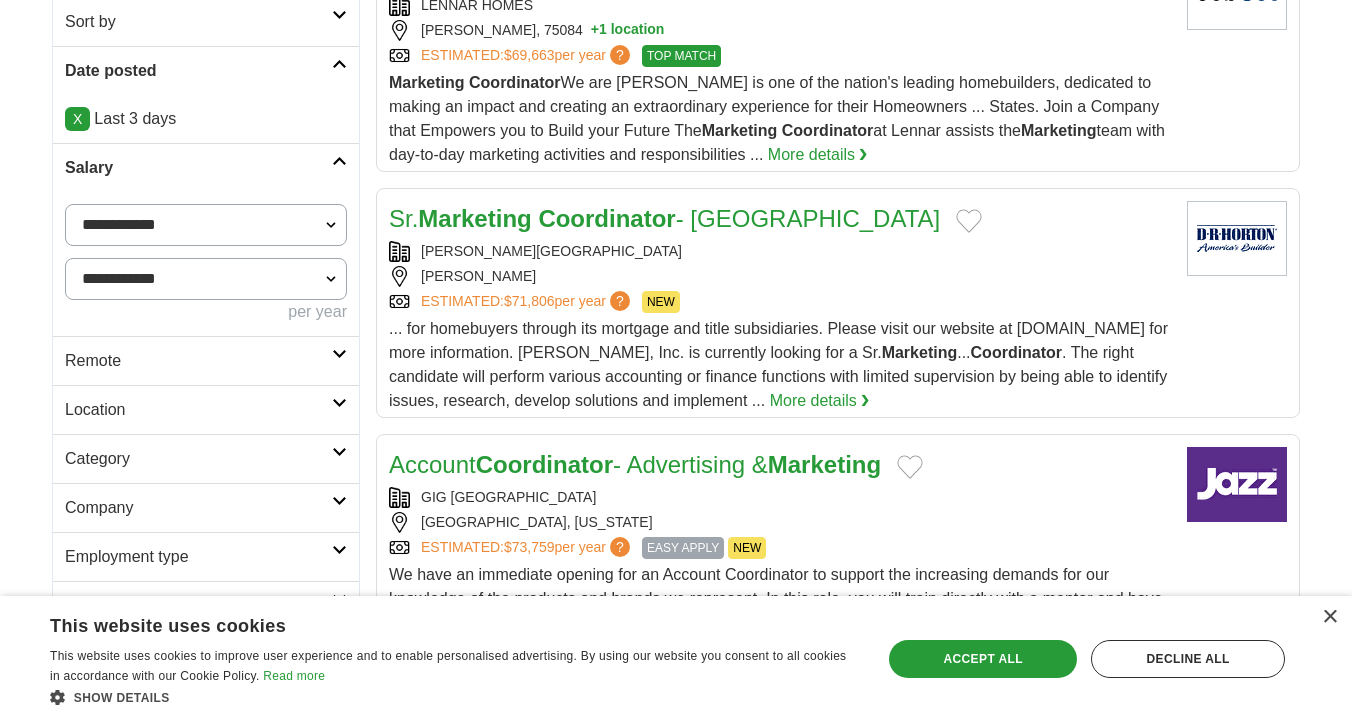 scroll, scrollTop: 354, scrollLeft: 0, axis: vertical 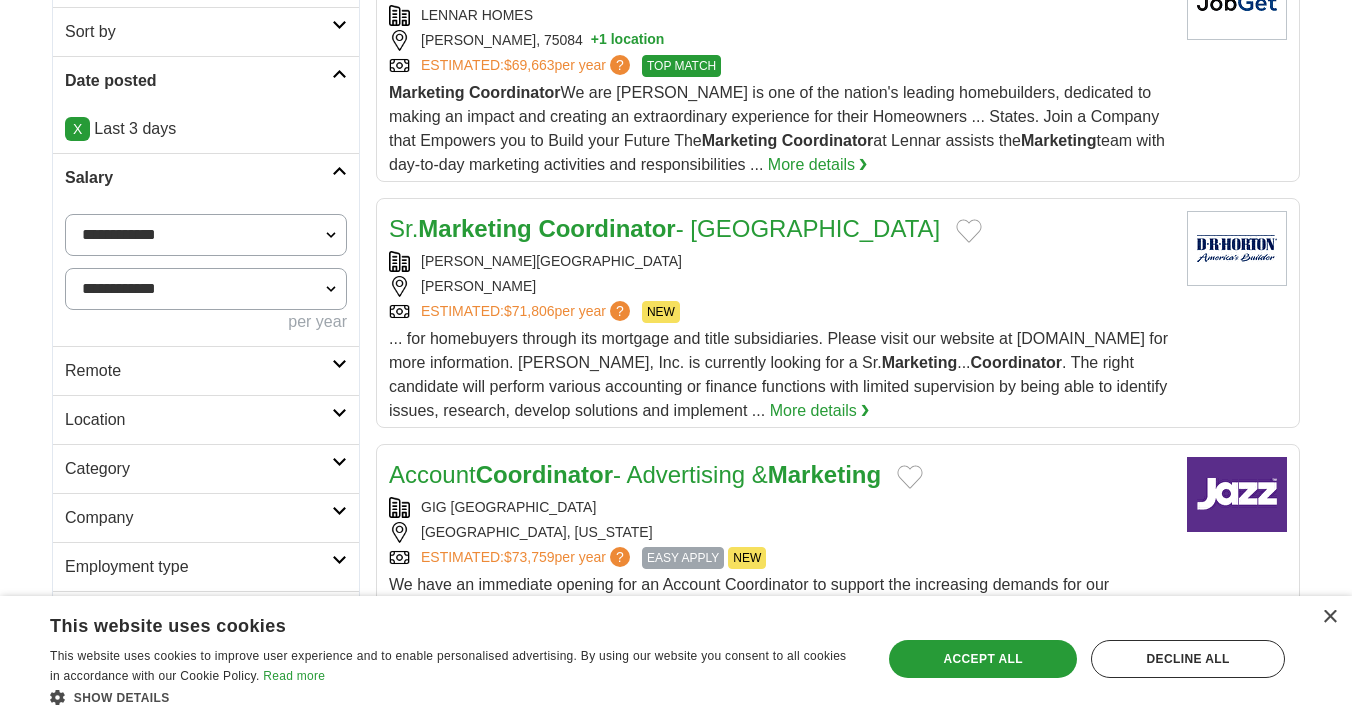 click on "**********" at bounding box center [206, 235] 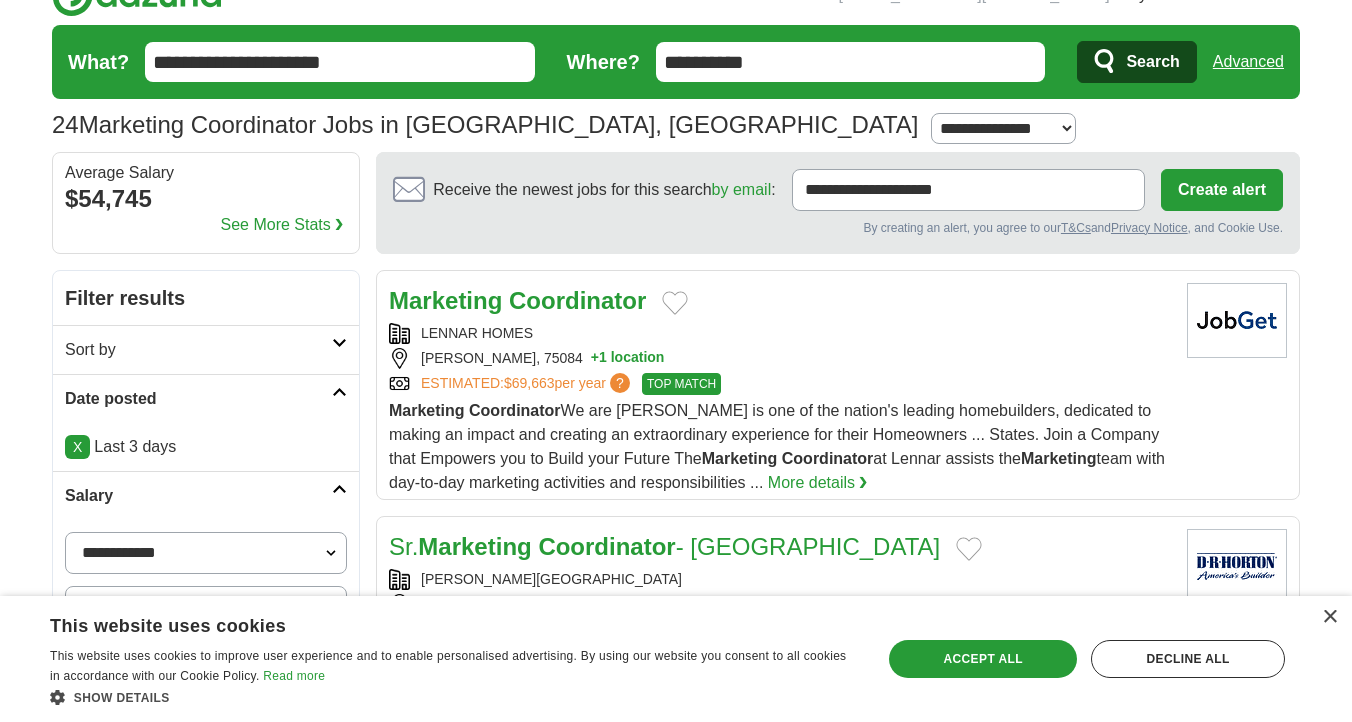 scroll, scrollTop: 0, scrollLeft: 0, axis: both 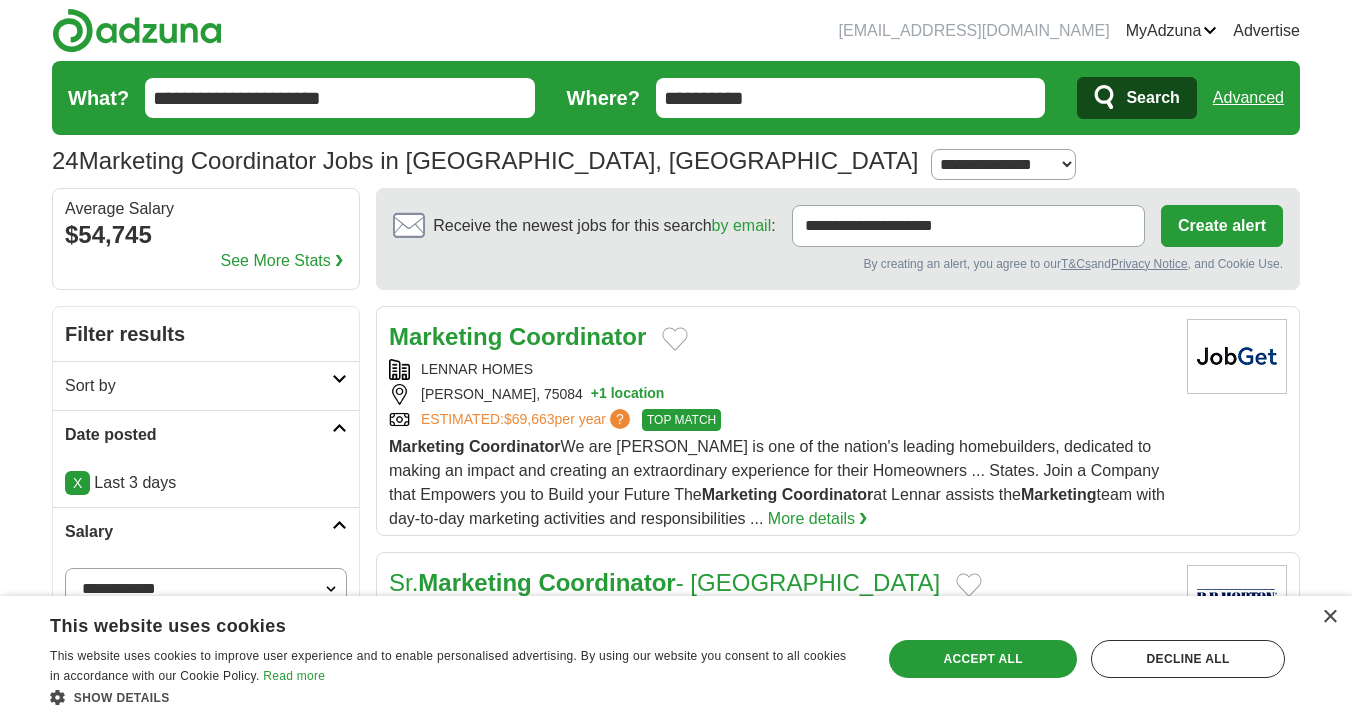 click on "**********" at bounding box center (340, 98) 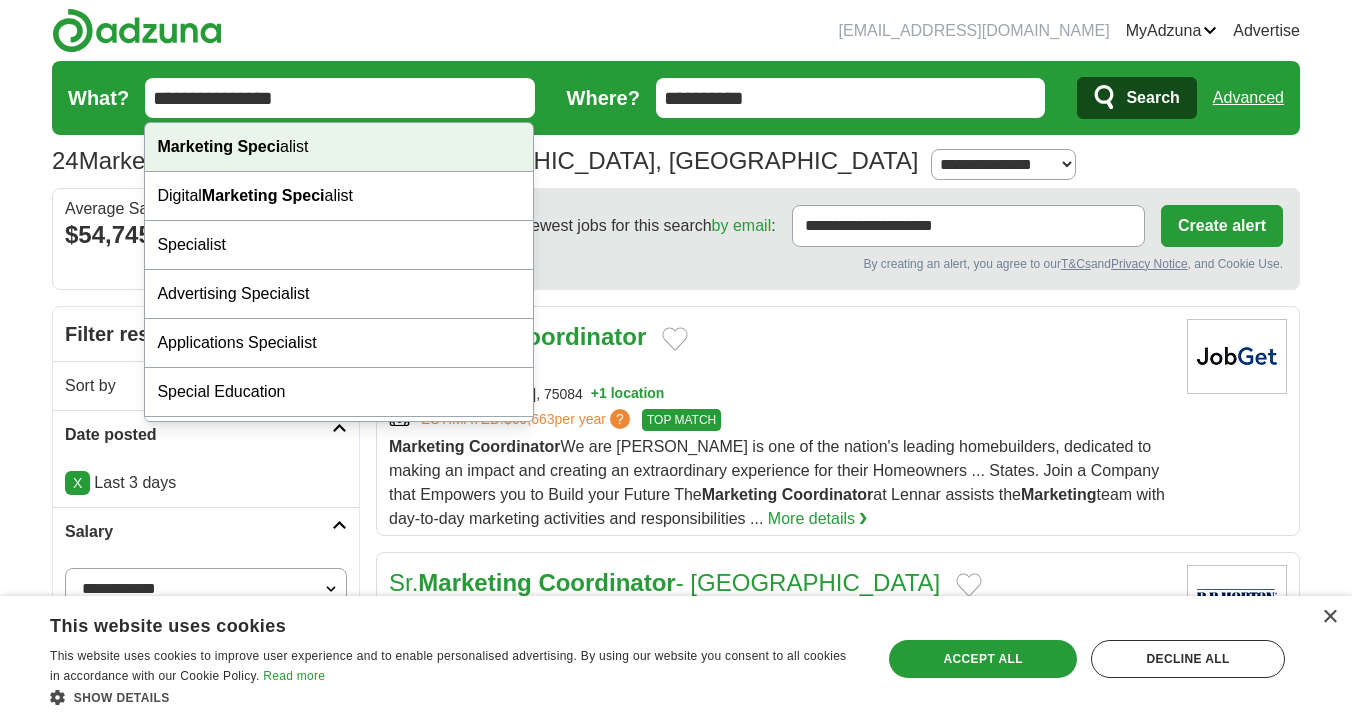 click on "Marketing Speci alist" at bounding box center [339, 147] 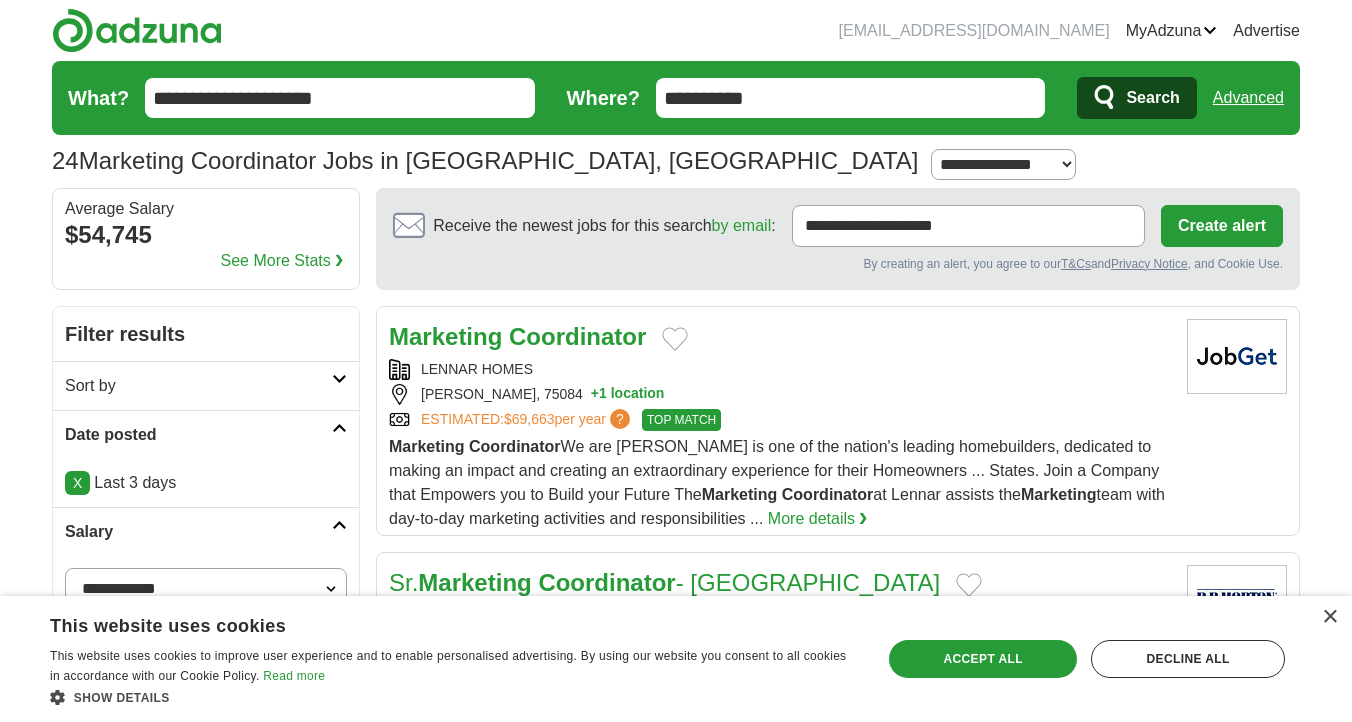 click on "Search" at bounding box center [1136, 98] 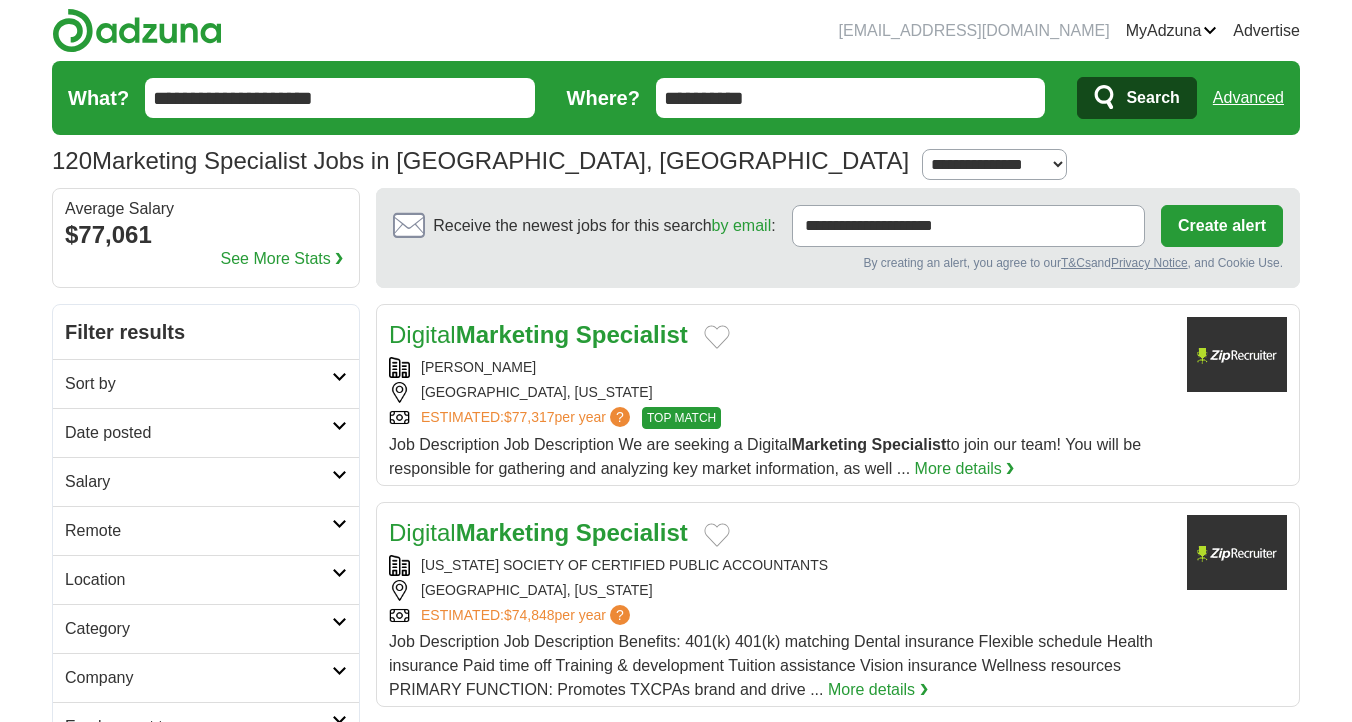scroll, scrollTop: 0, scrollLeft: 0, axis: both 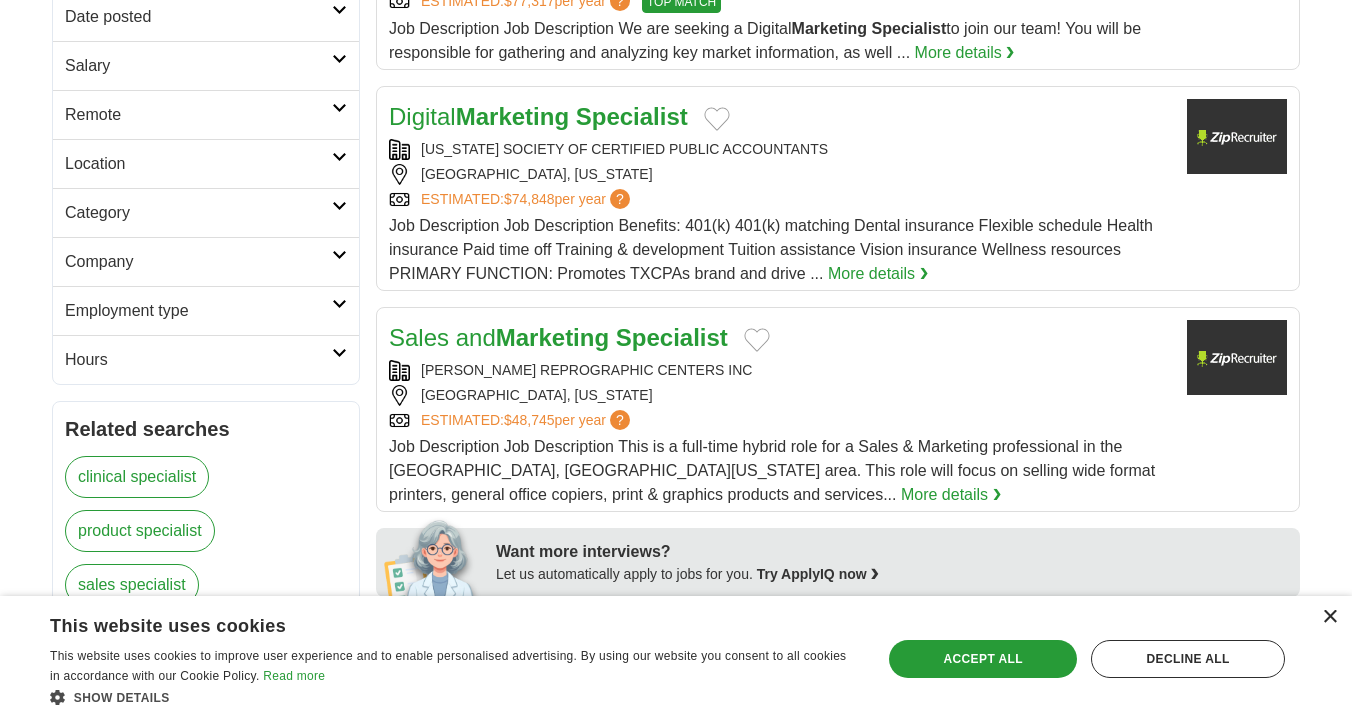 click on "×" at bounding box center [1329, 617] 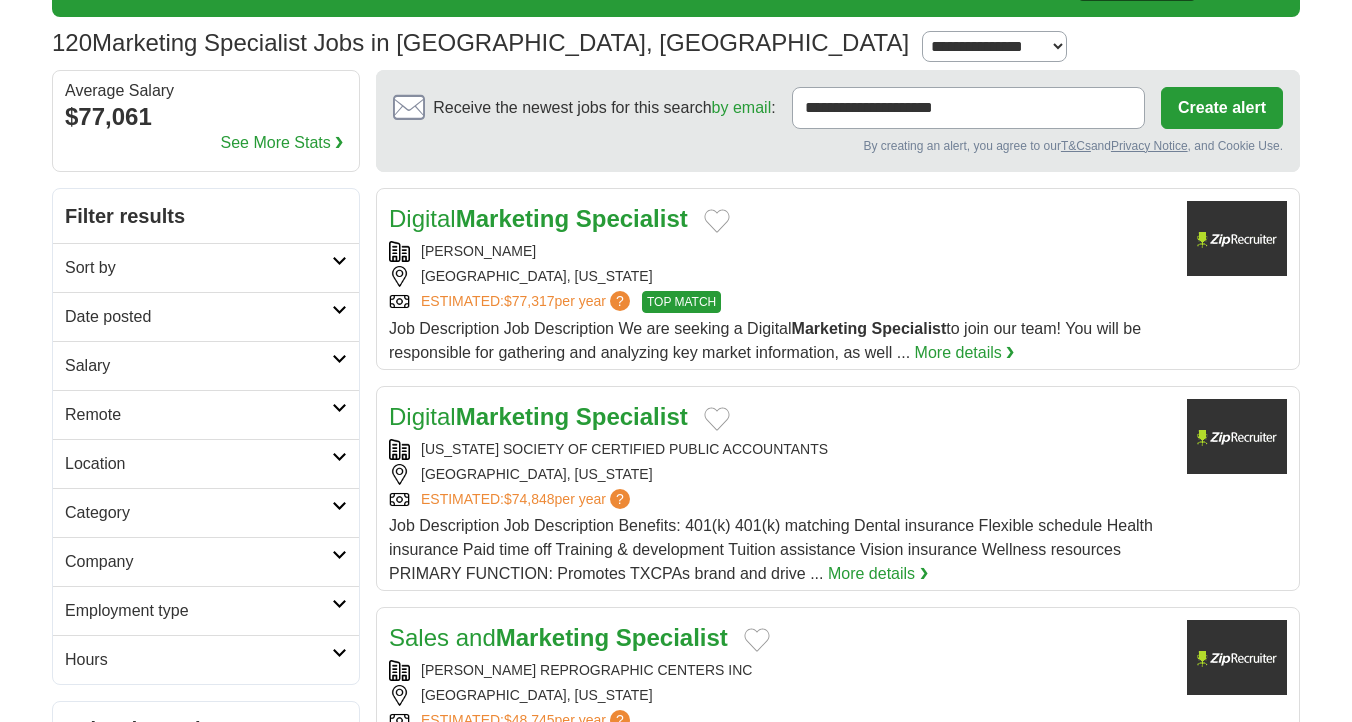scroll, scrollTop: 130, scrollLeft: 0, axis: vertical 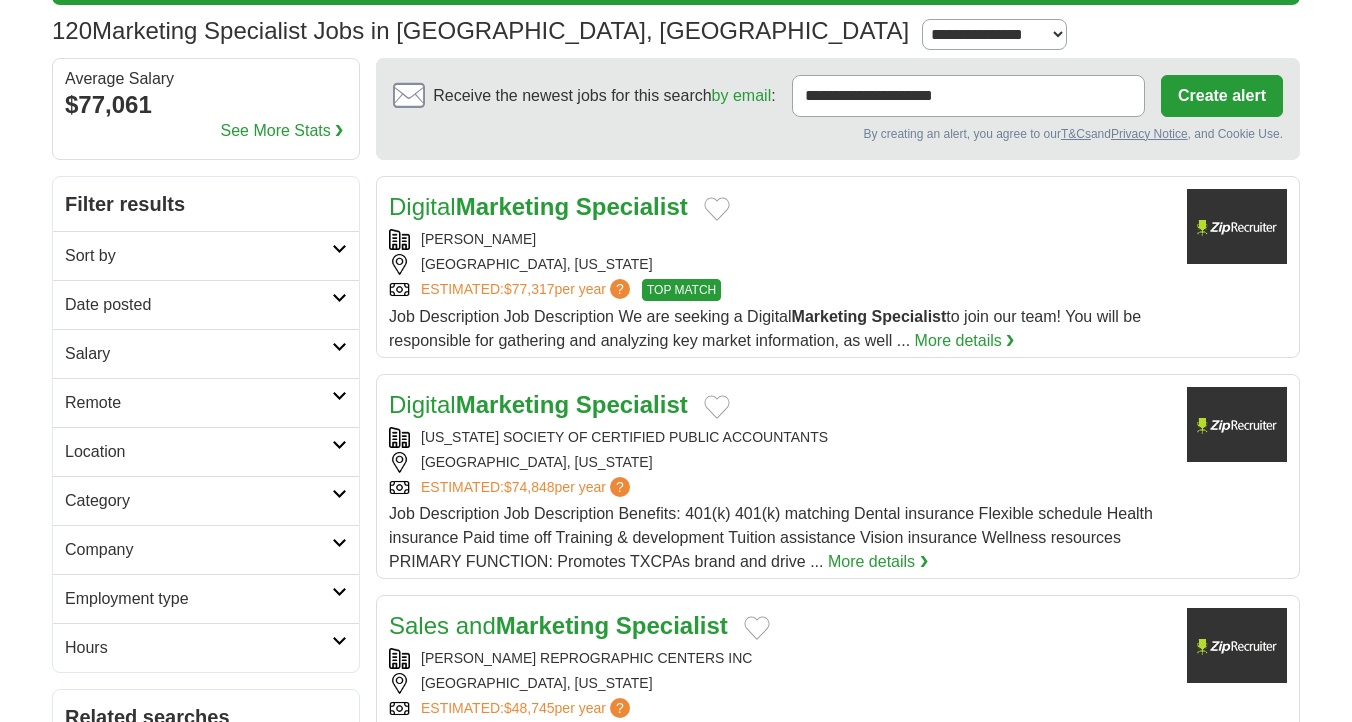click on "Date posted" at bounding box center [198, 305] 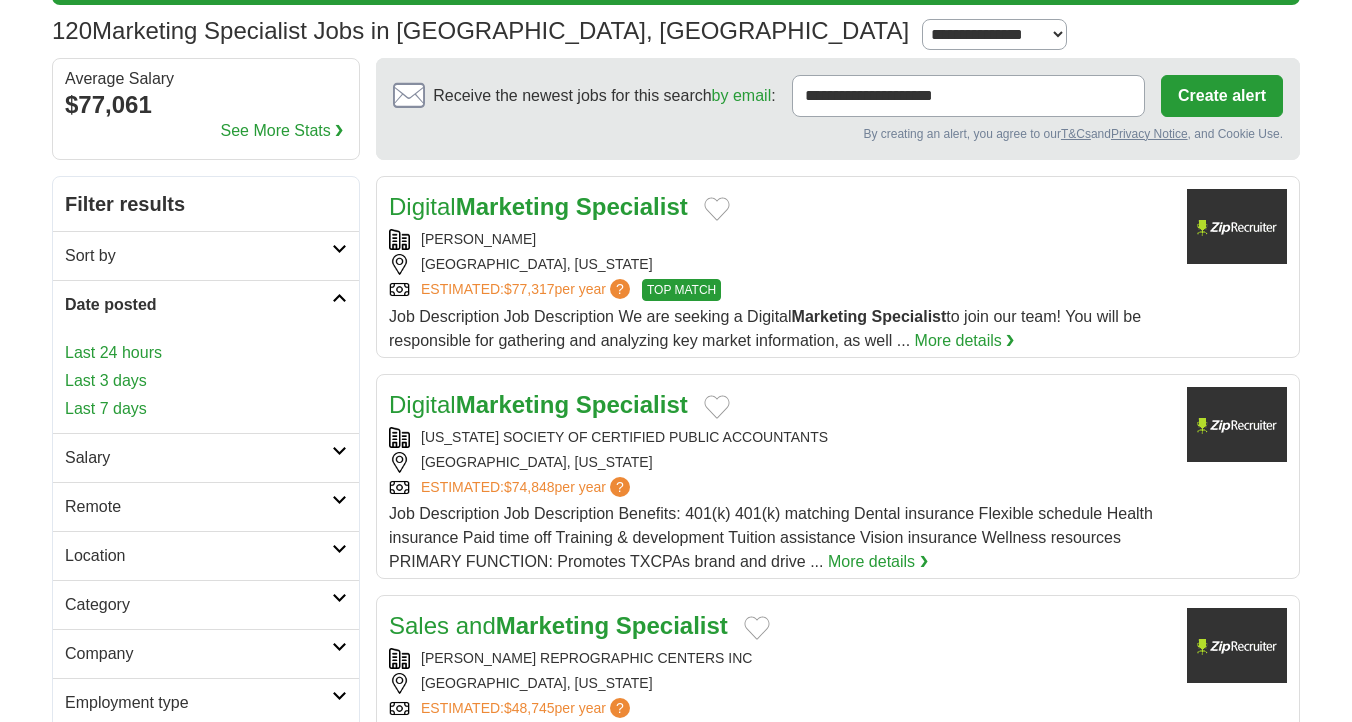 click on "Last 3 days" at bounding box center [206, 381] 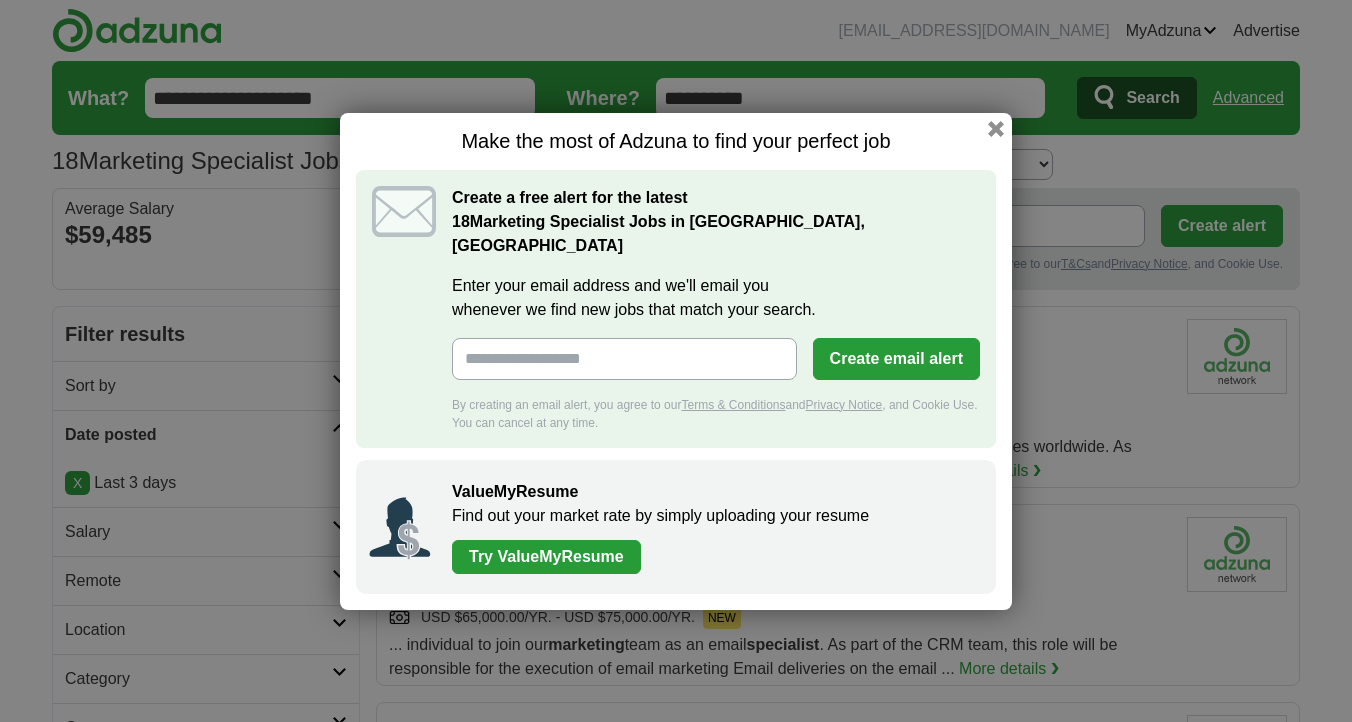 scroll, scrollTop: 0, scrollLeft: 0, axis: both 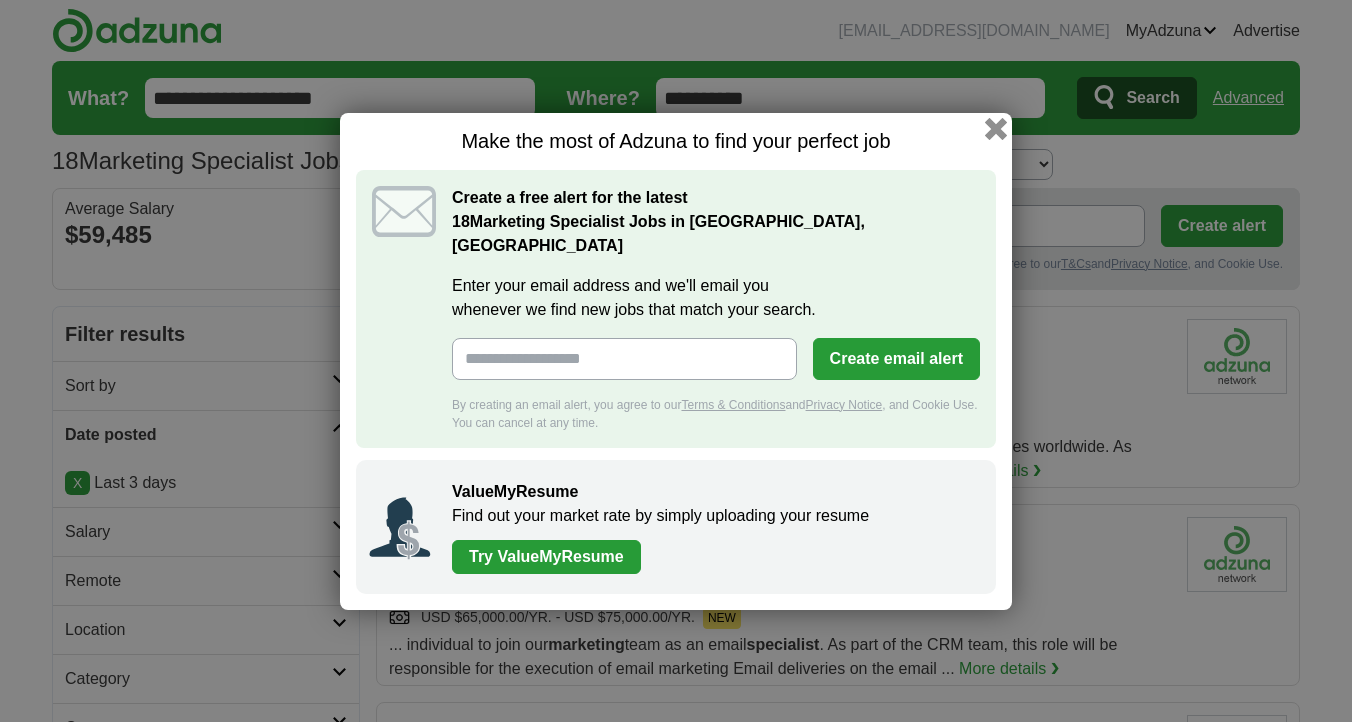 click at bounding box center (996, 128) 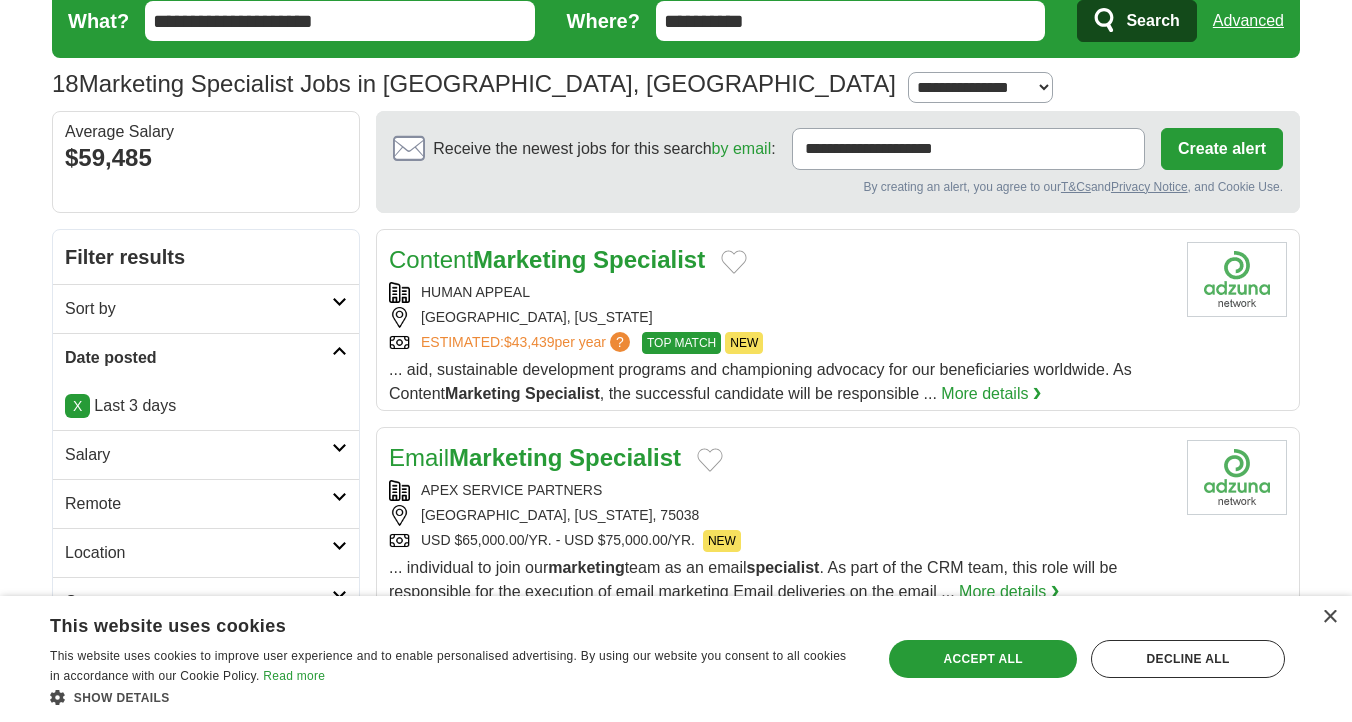scroll, scrollTop: 82, scrollLeft: 0, axis: vertical 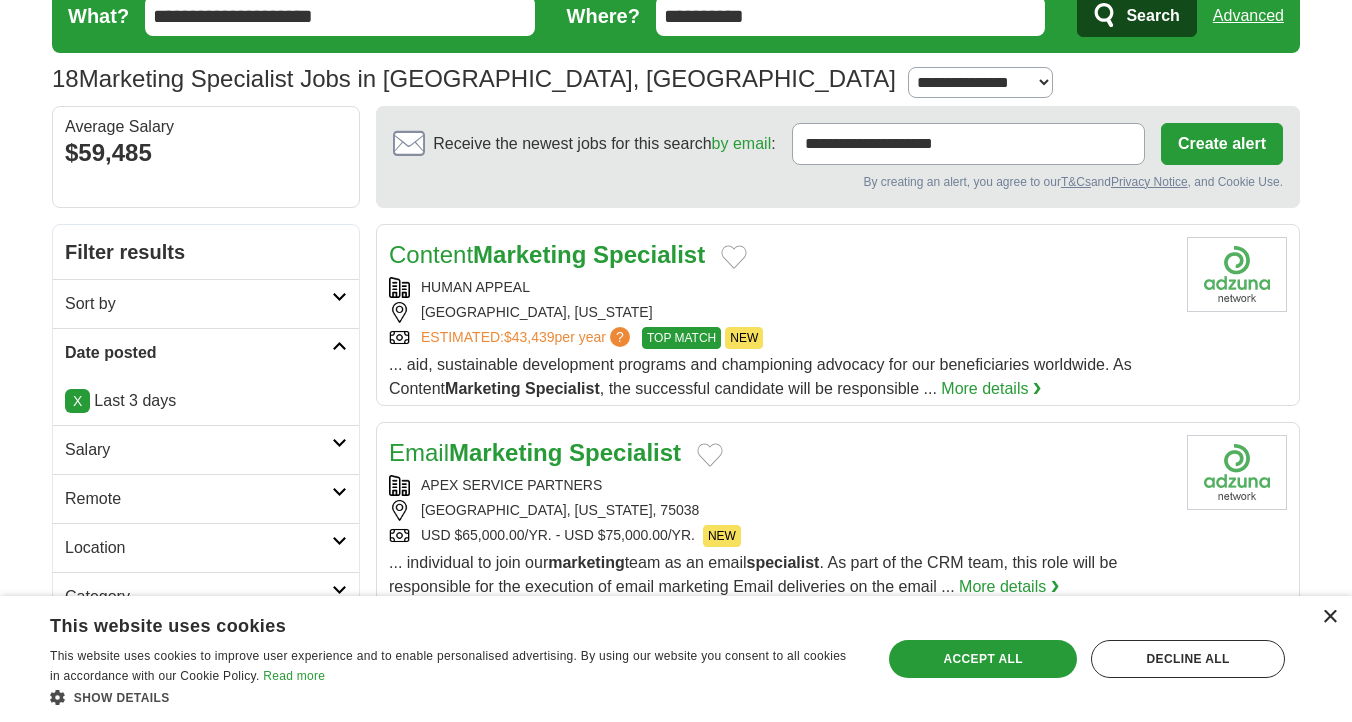 click on "×" at bounding box center (1329, 617) 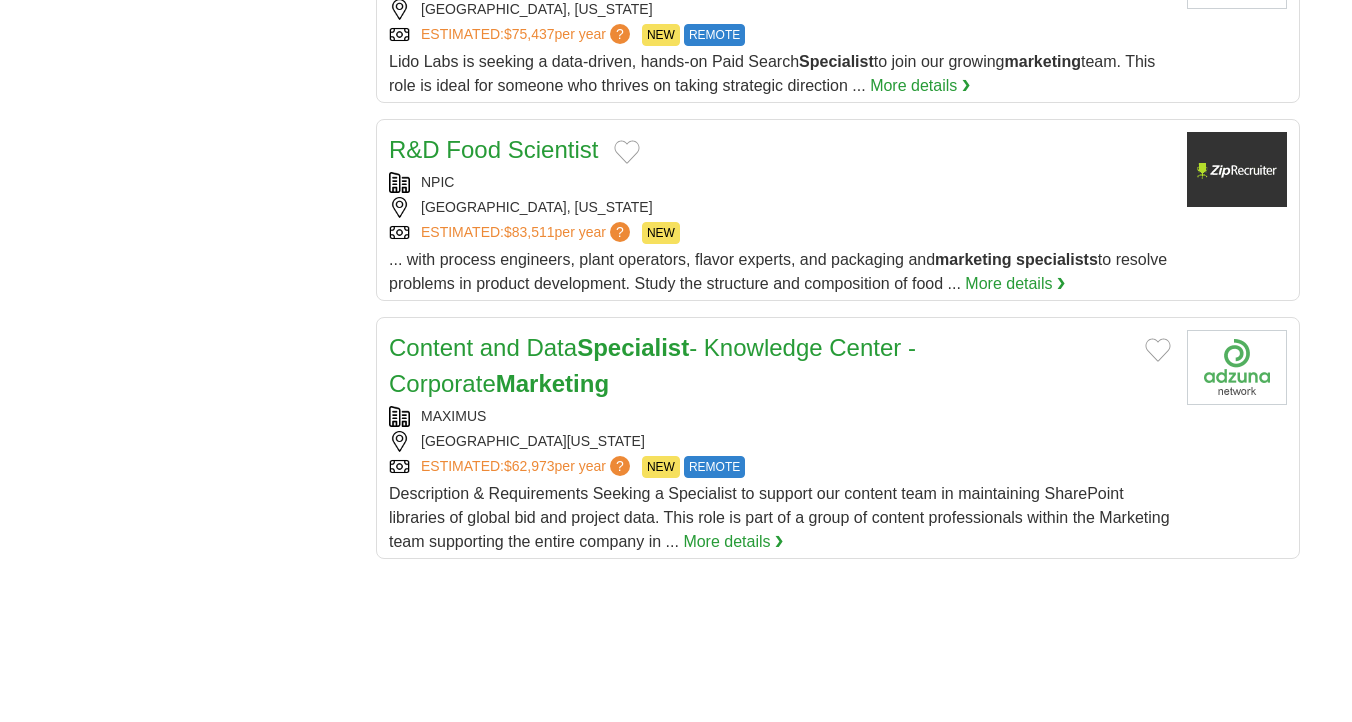 scroll, scrollTop: 2186, scrollLeft: 0, axis: vertical 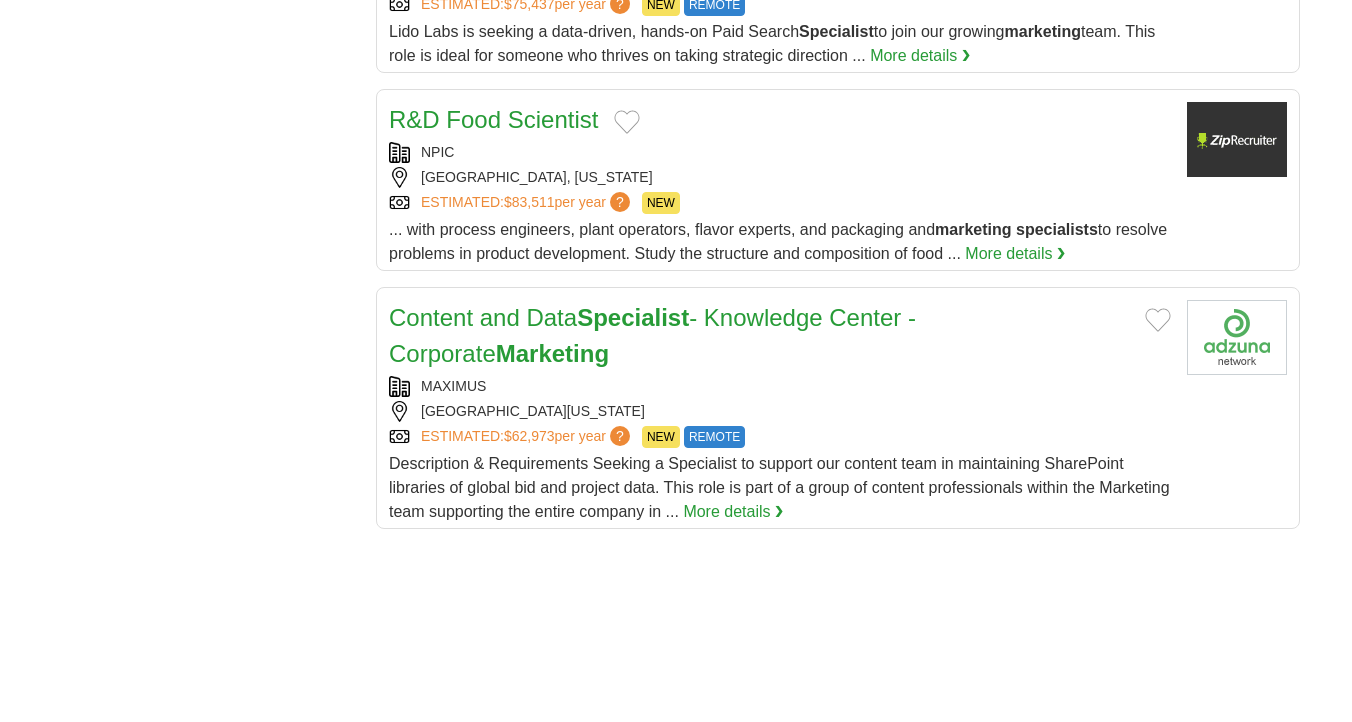 click on "Content and Data  Specialist  - Knowledge Center - Corporate  Marketing" at bounding box center [759, 336] 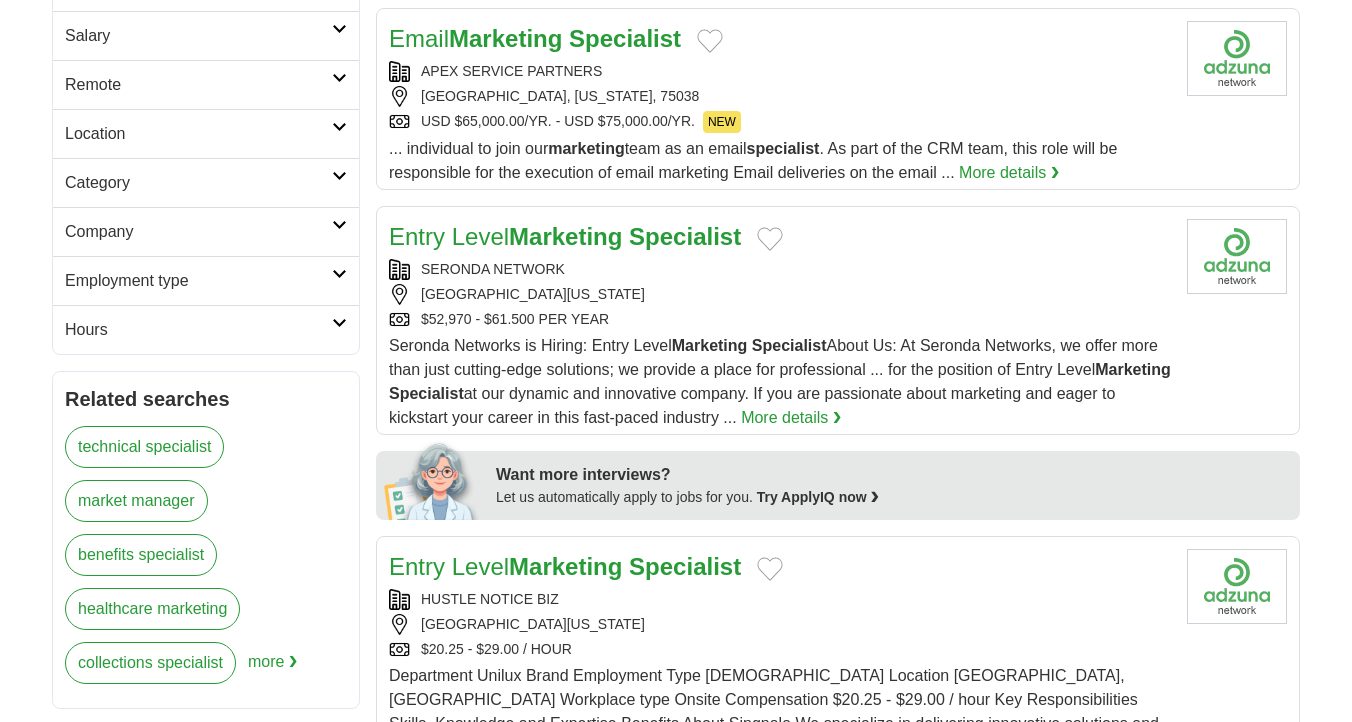 scroll, scrollTop: 497, scrollLeft: 0, axis: vertical 